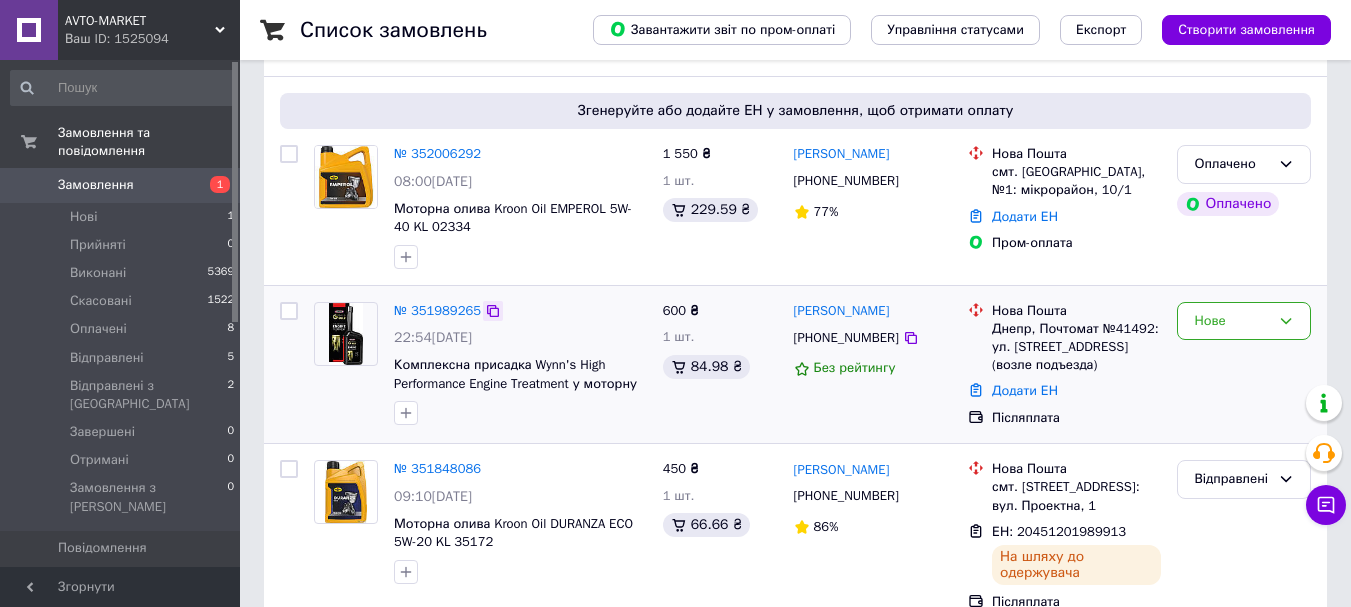 scroll, scrollTop: 300, scrollLeft: 0, axis: vertical 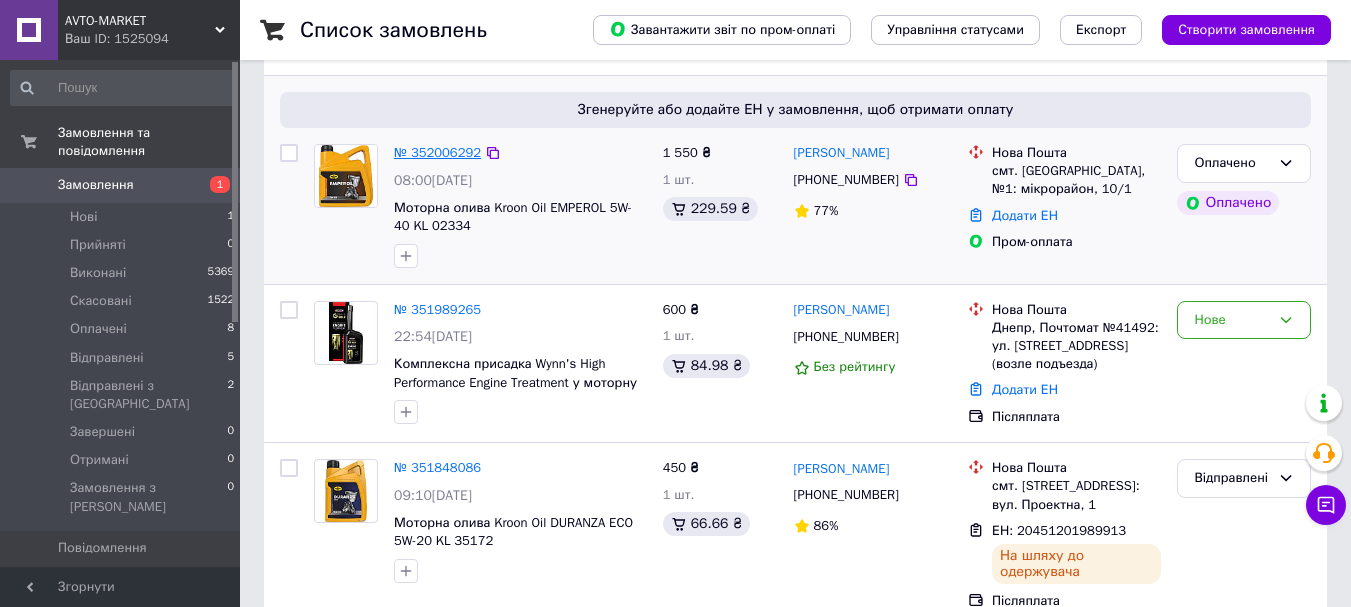 click on "№ 352006292" at bounding box center [437, 152] 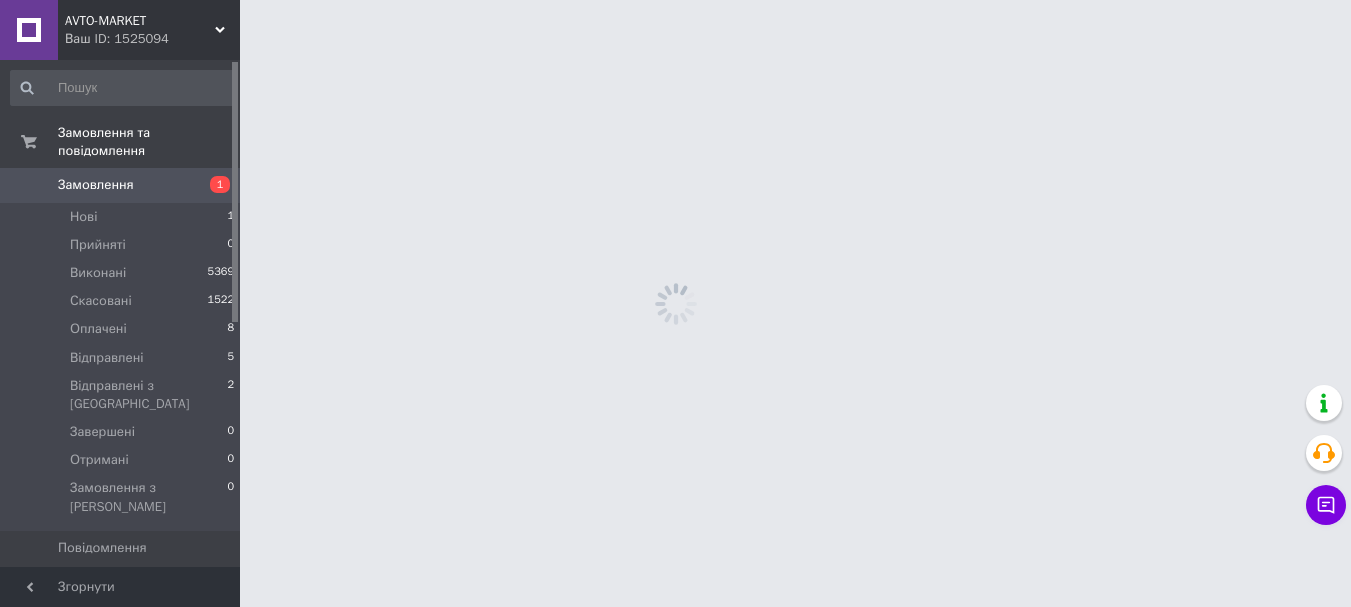 scroll, scrollTop: 0, scrollLeft: 0, axis: both 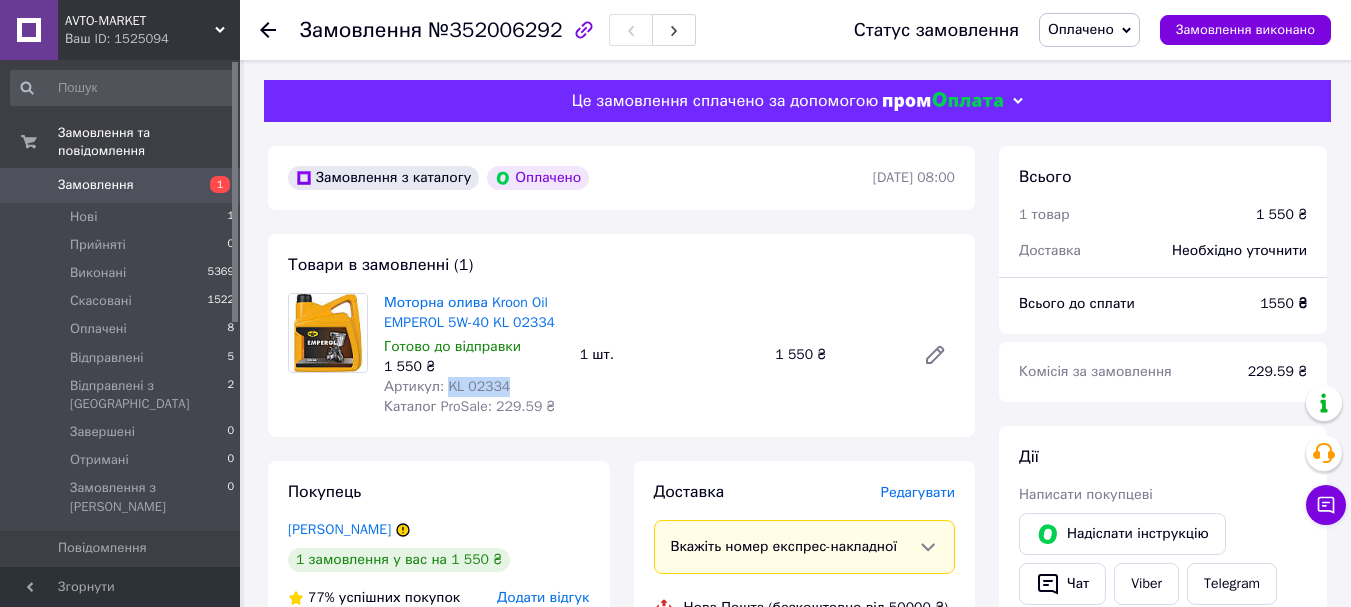 drag, startPoint x: 513, startPoint y: 384, endPoint x: 443, endPoint y: 387, distance: 70.064255 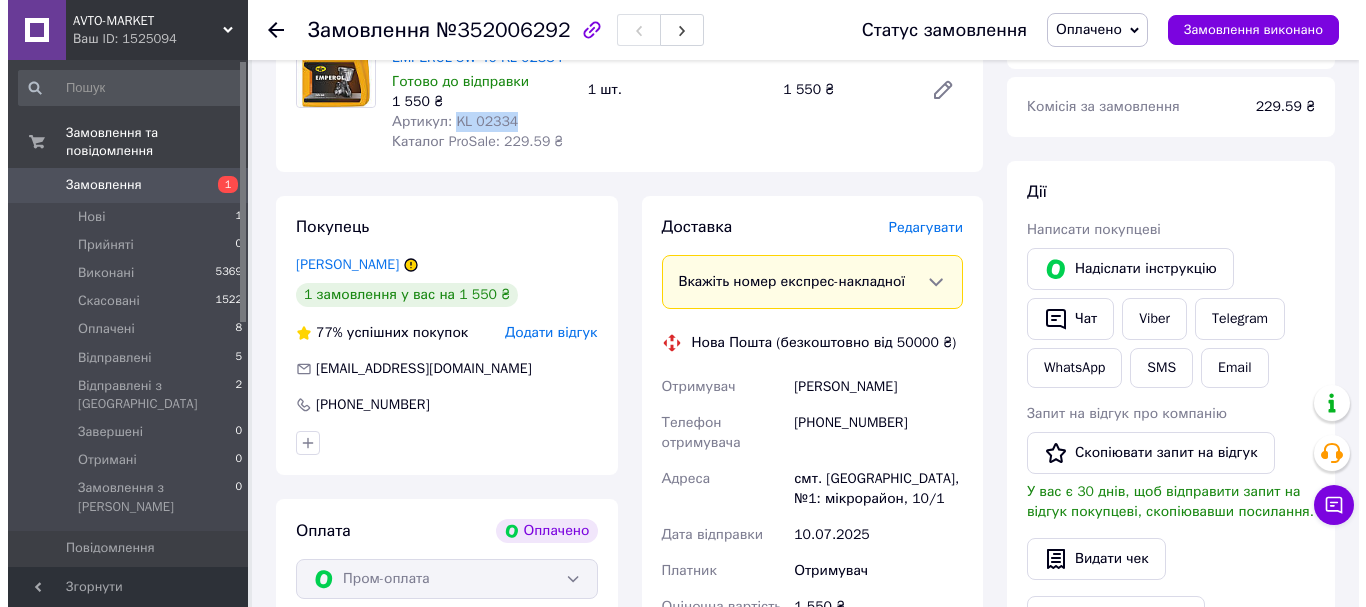 scroll, scrollTop: 300, scrollLeft: 0, axis: vertical 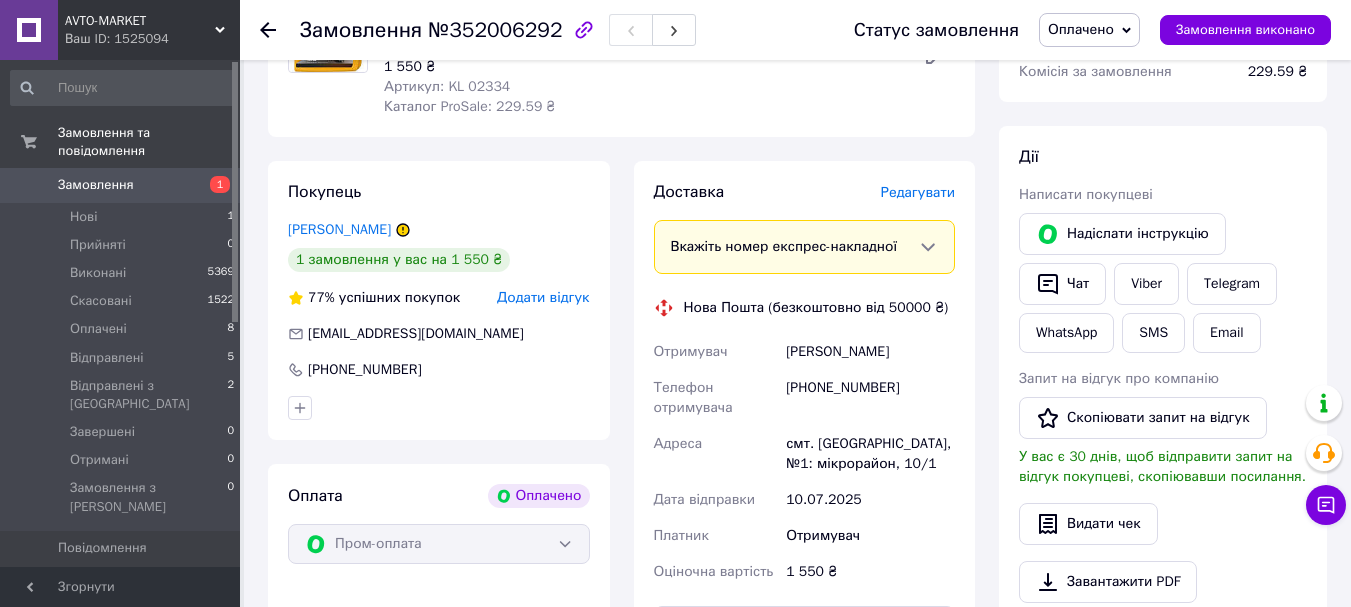 click on "Редагувати" at bounding box center [918, 192] 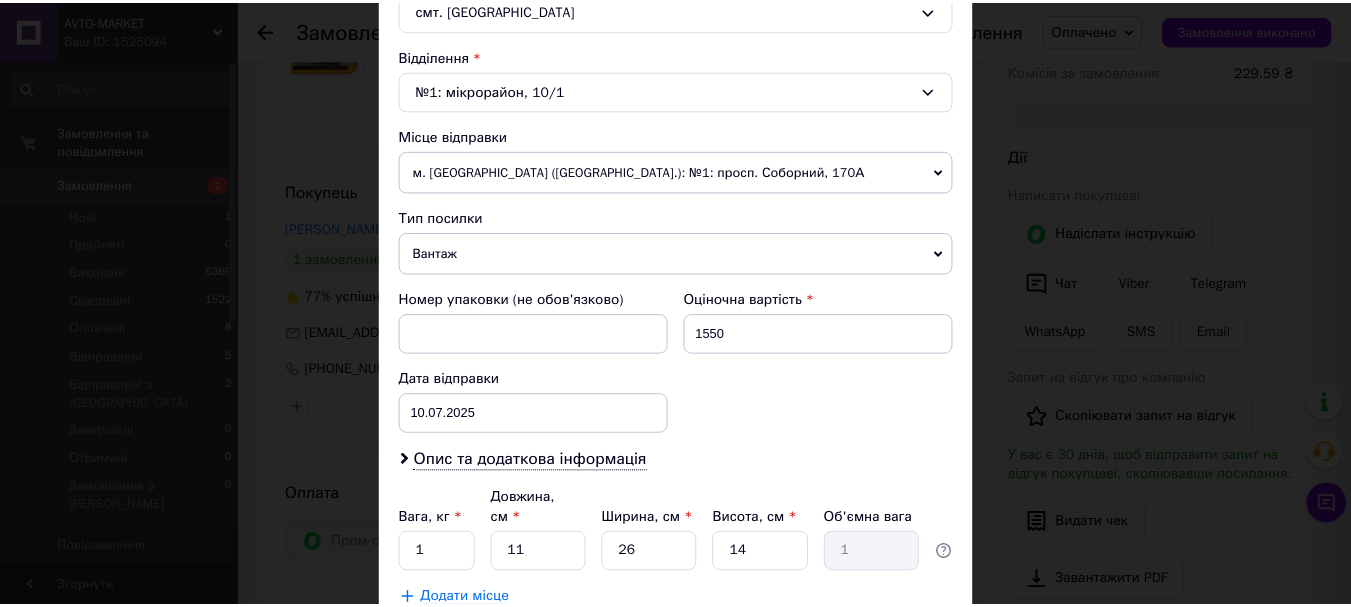 scroll, scrollTop: 700, scrollLeft: 0, axis: vertical 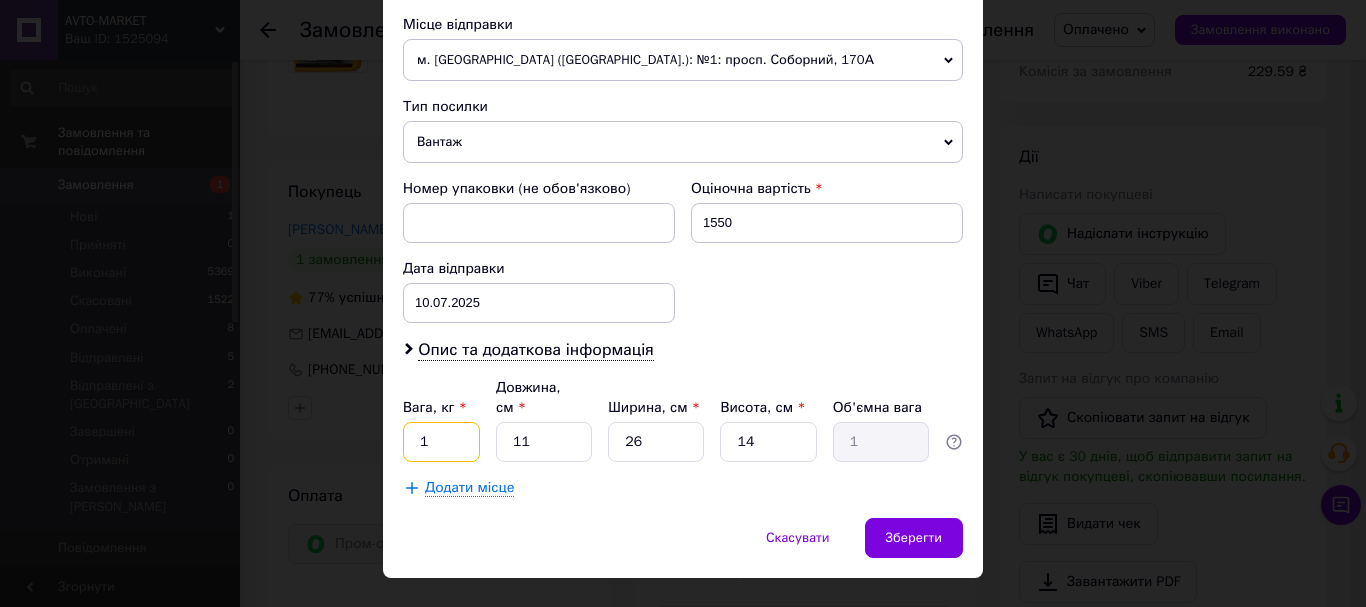 click on "1" at bounding box center (441, 442) 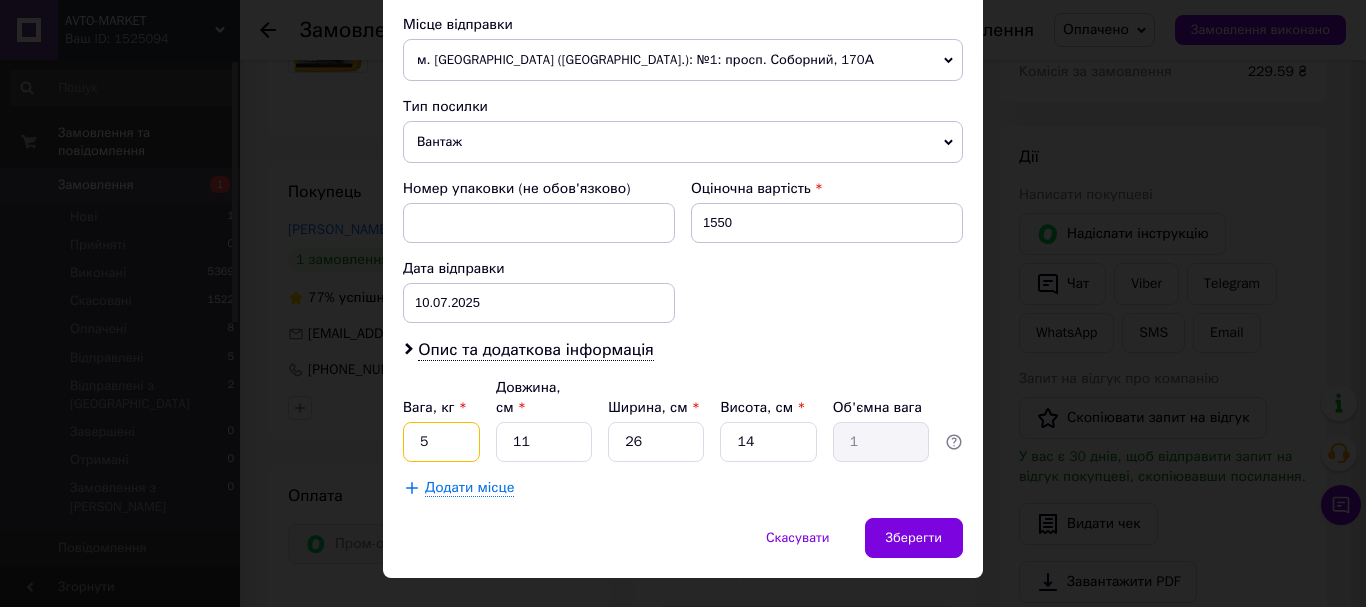 type on "5" 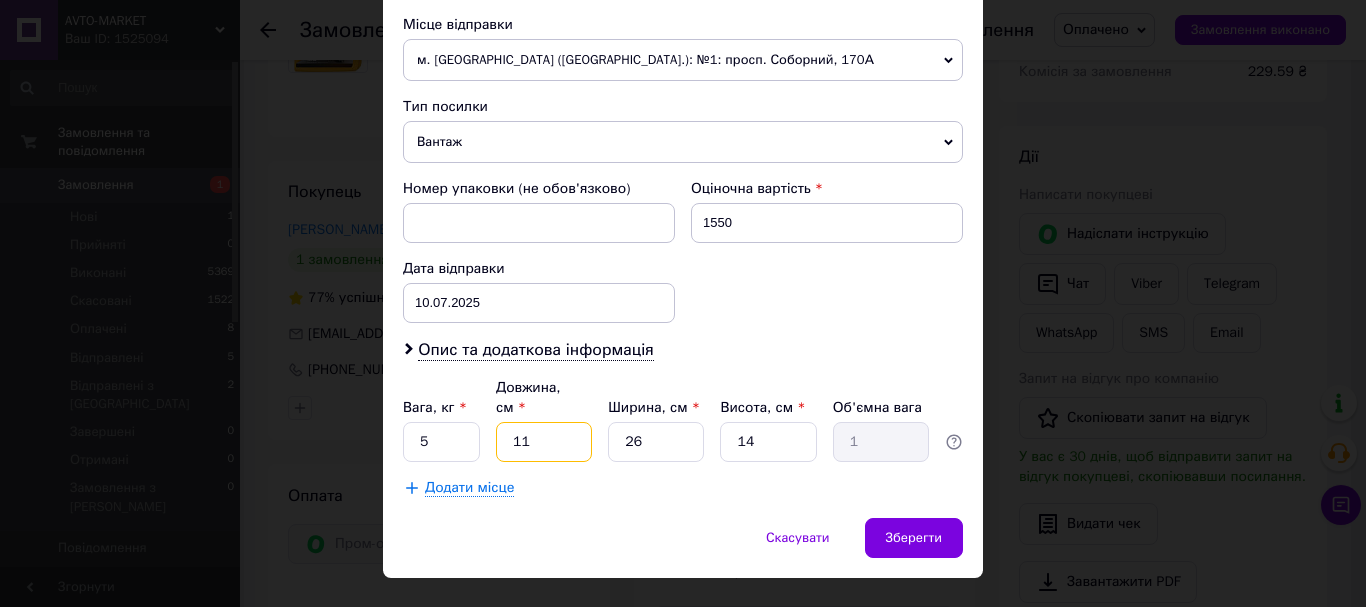 click on "11" at bounding box center [544, 442] 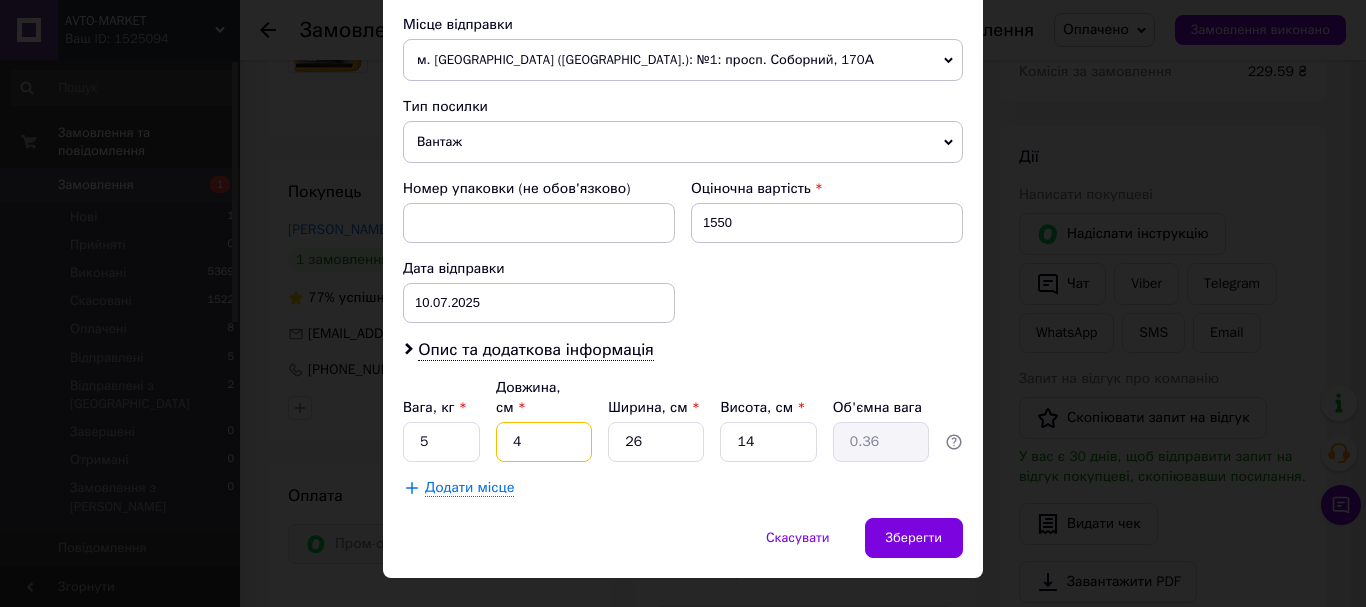 type on "40" 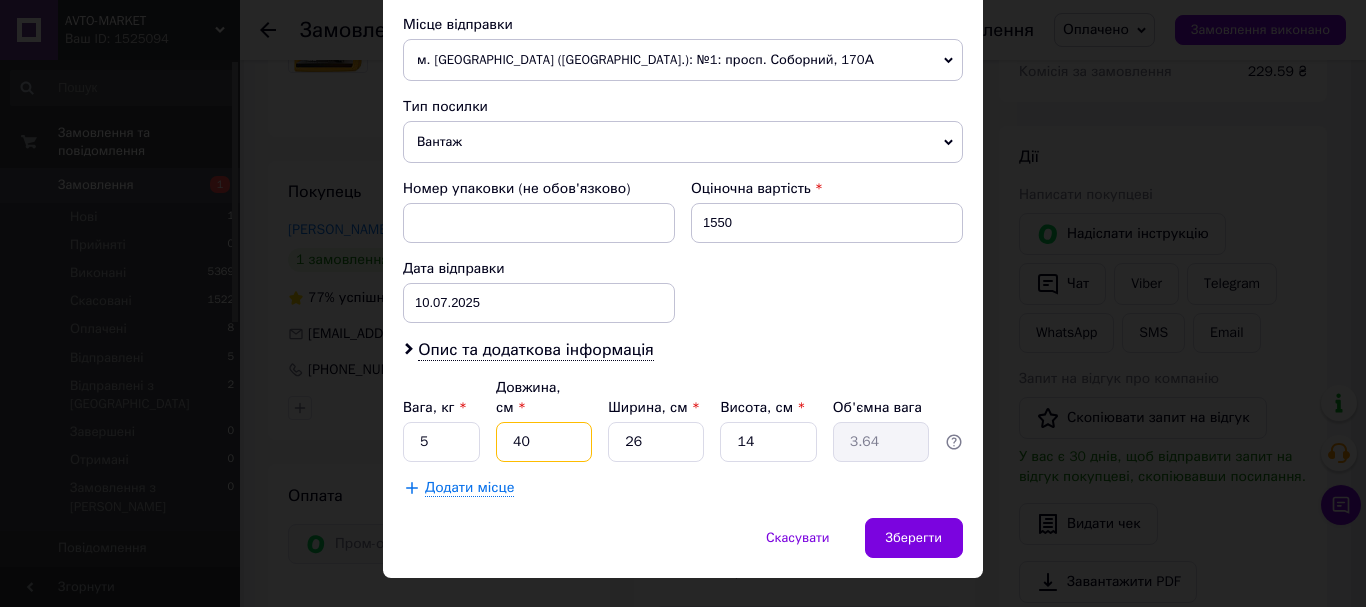 type on "40" 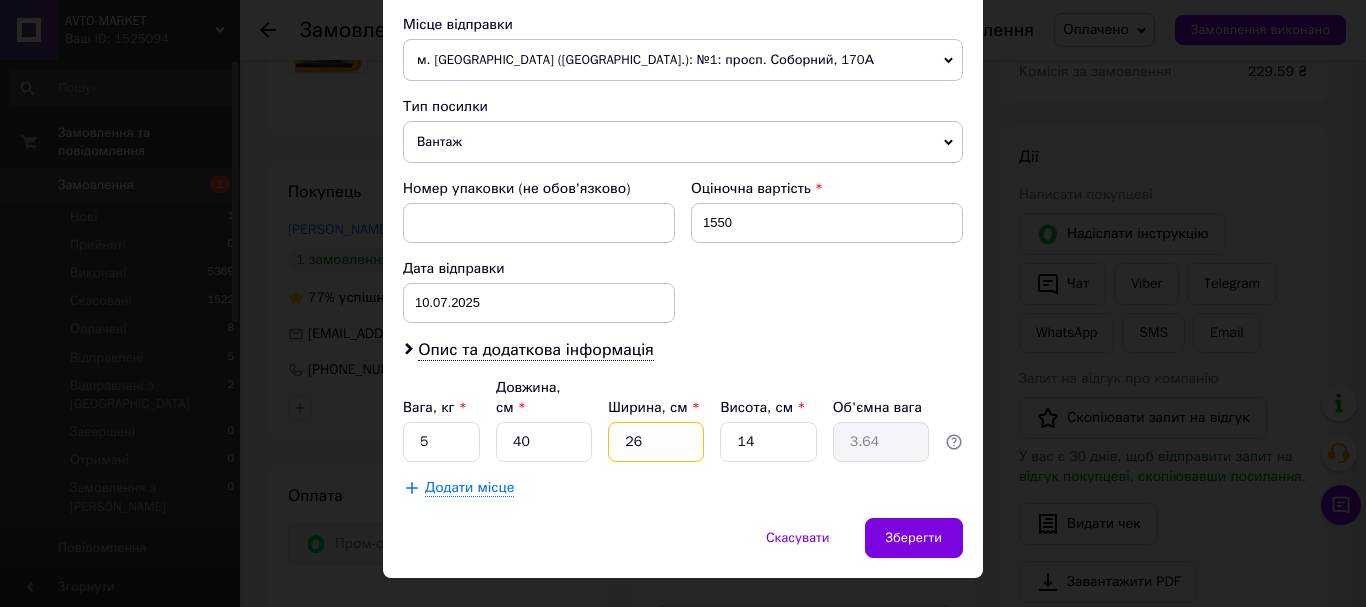 click on "26" at bounding box center (656, 442) 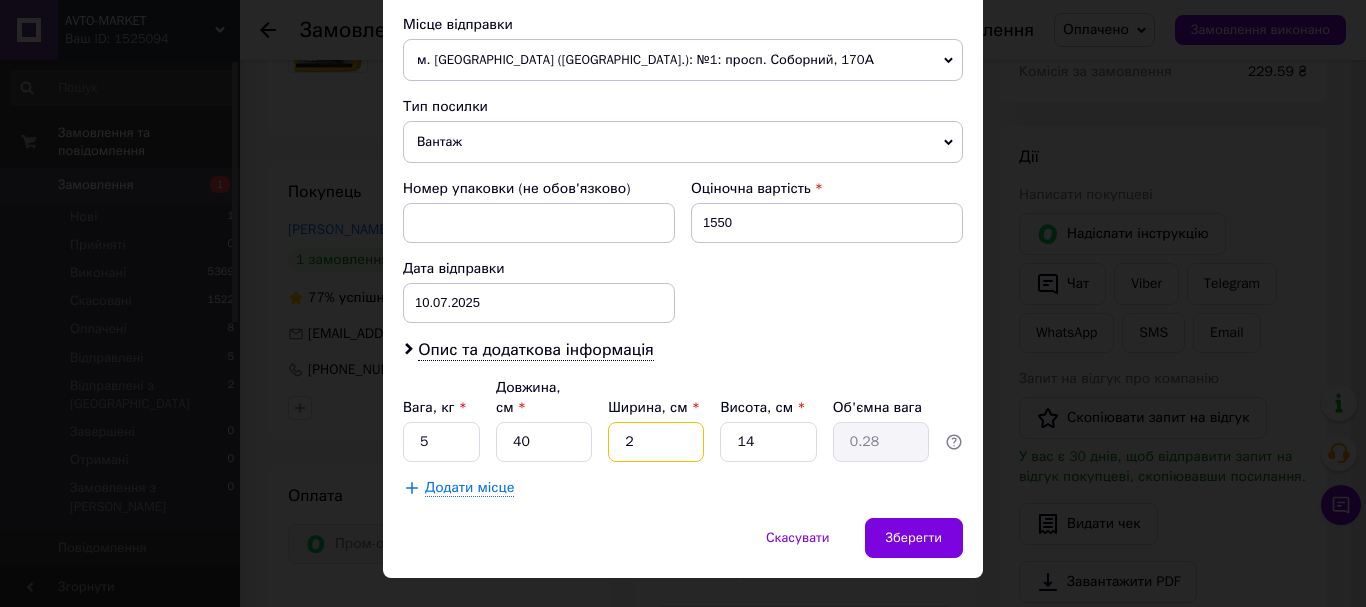 type on "20" 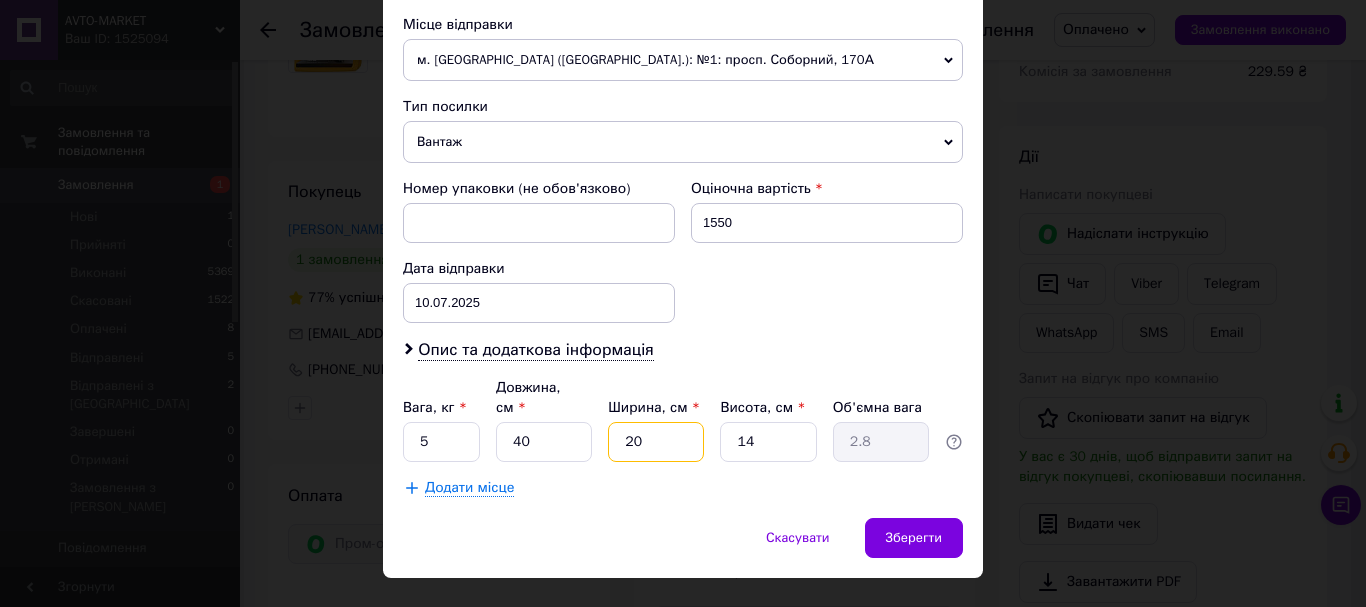 type on "20" 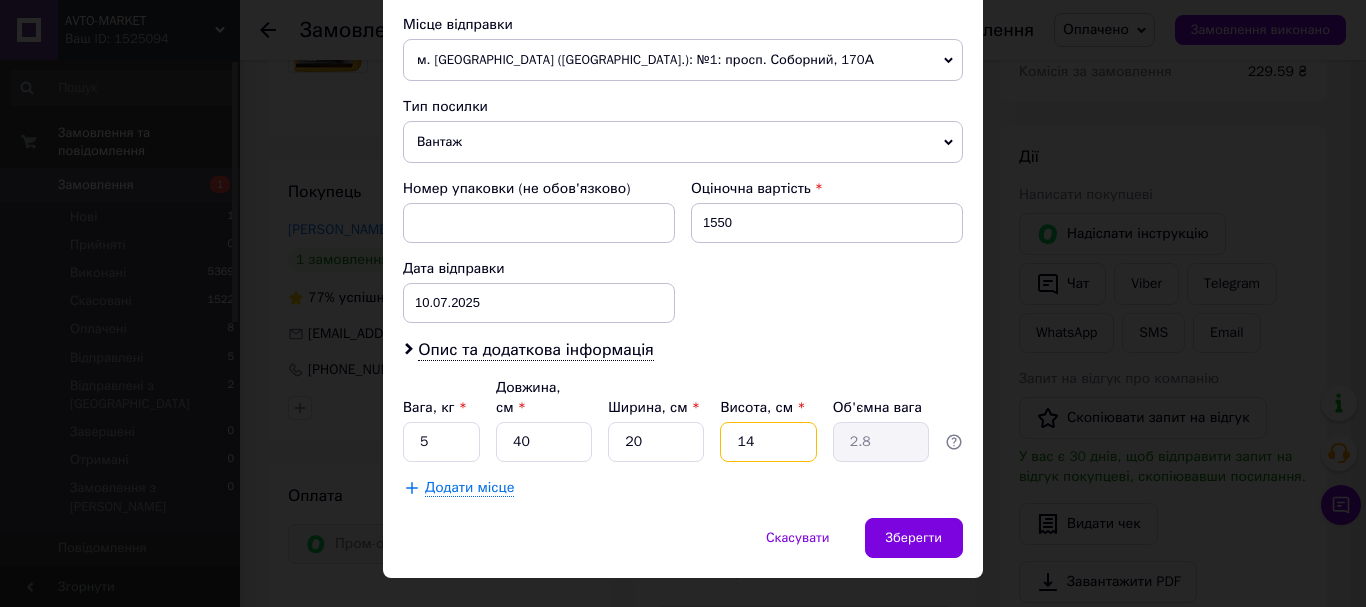click on "14" at bounding box center (768, 442) 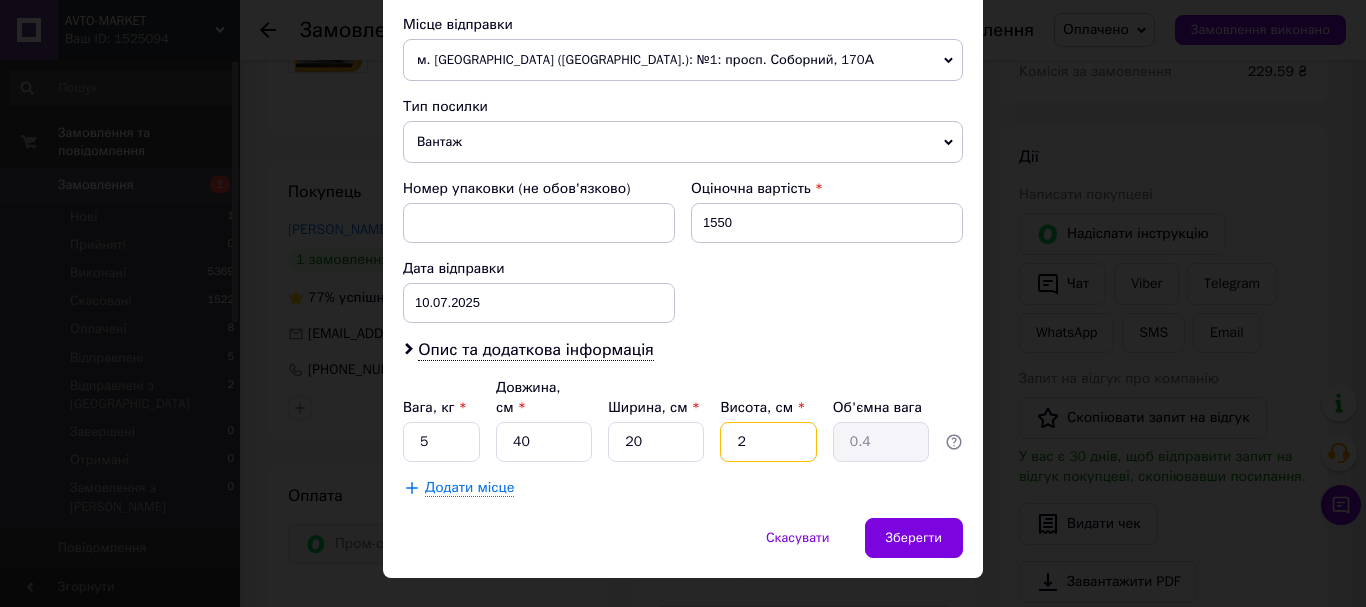 type on "20" 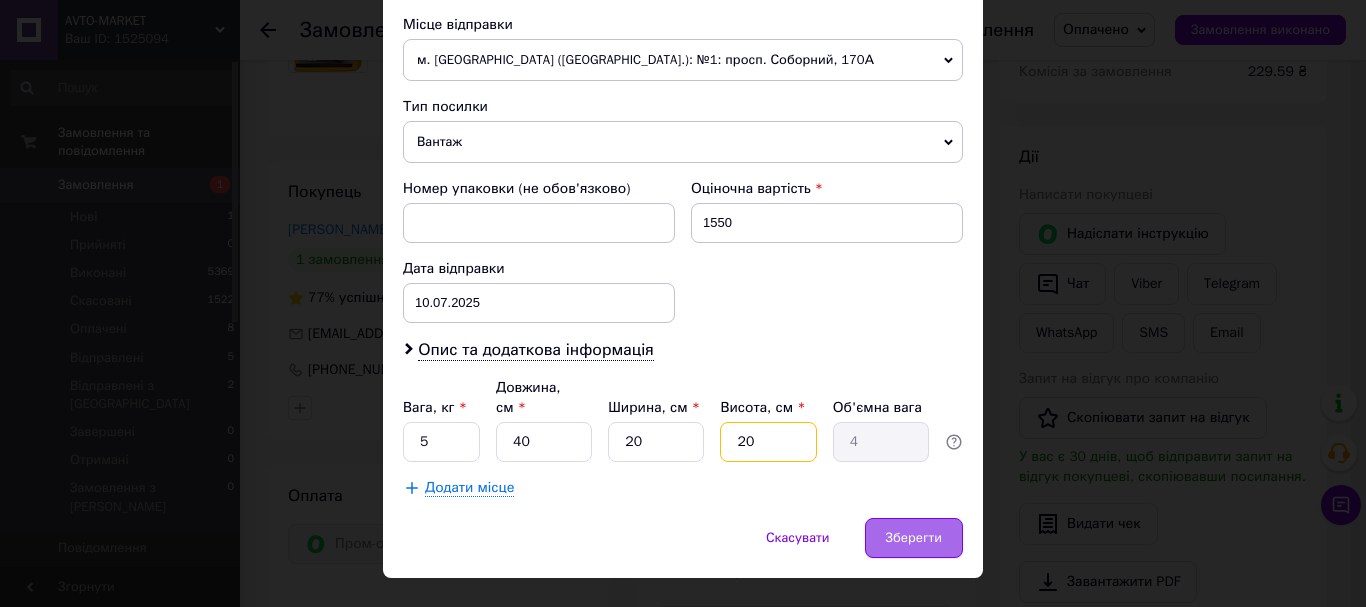 type on "20" 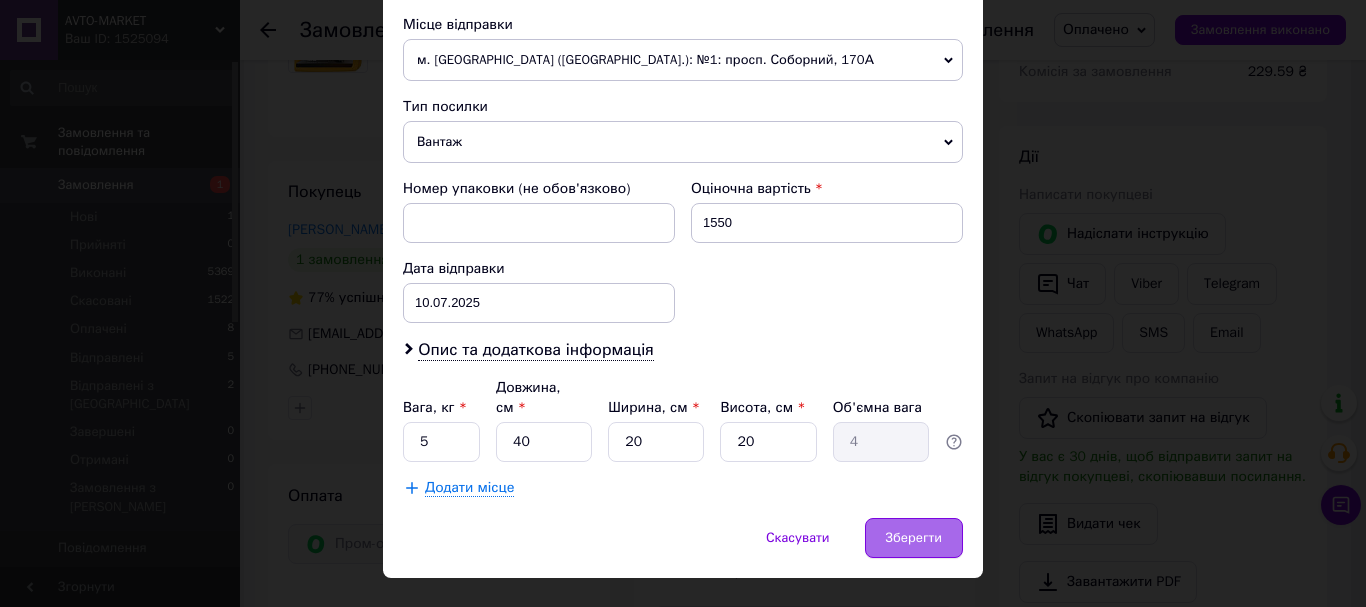click on "Зберегти" at bounding box center [914, 538] 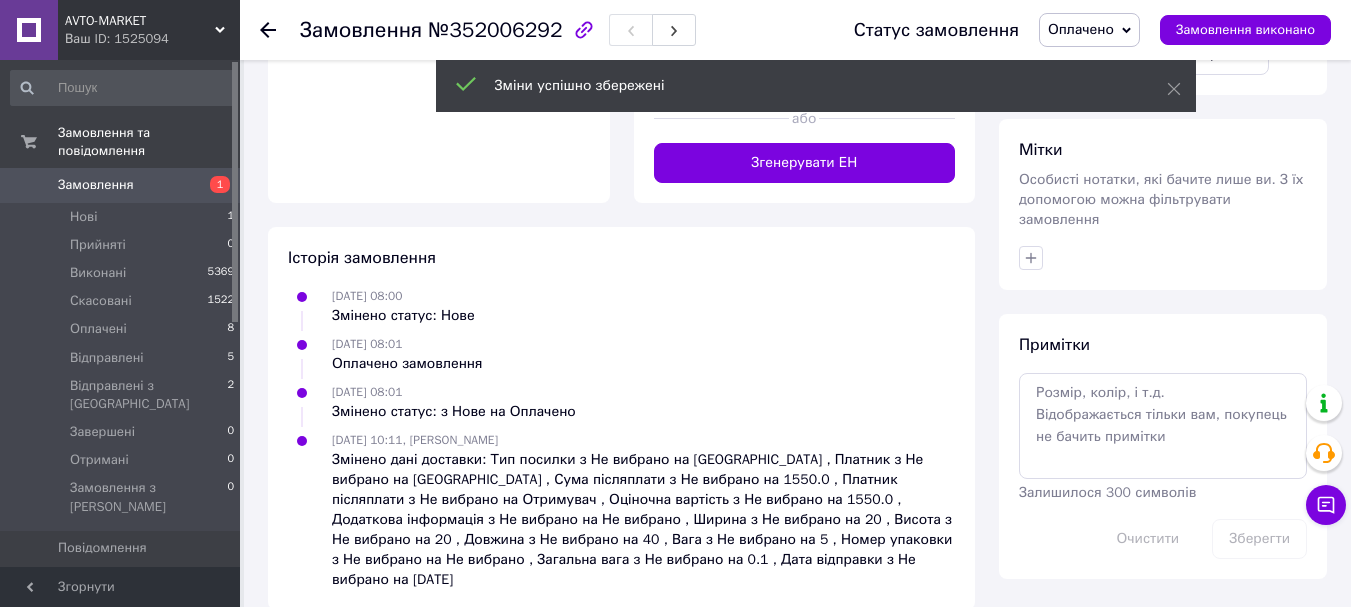 scroll, scrollTop: 600, scrollLeft: 0, axis: vertical 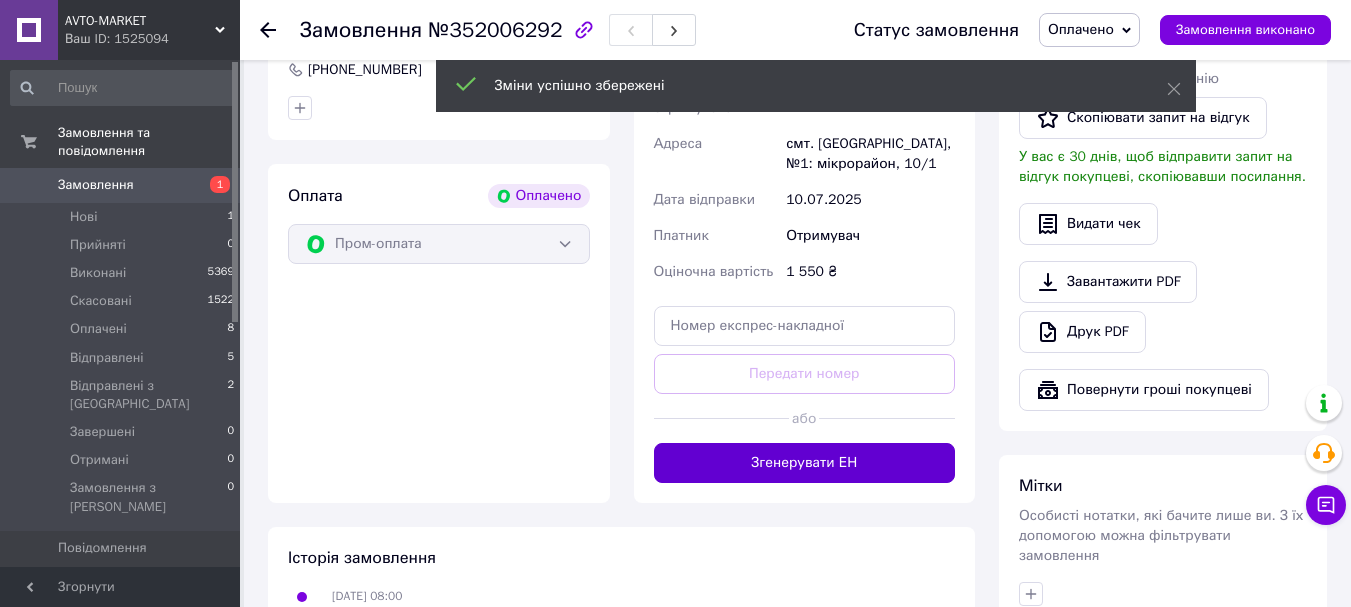 click on "Згенерувати ЕН" at bounding box center [805, 463] 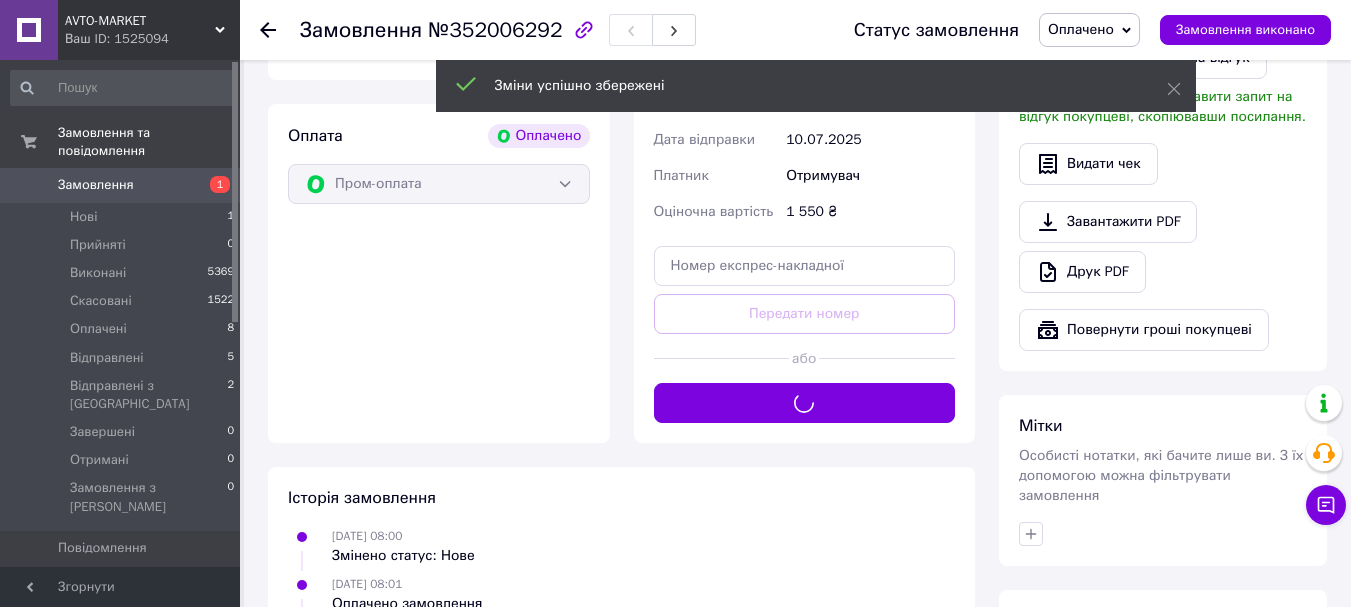 scroll, scrollTop: 0, scrollLeft: 0, axis: both 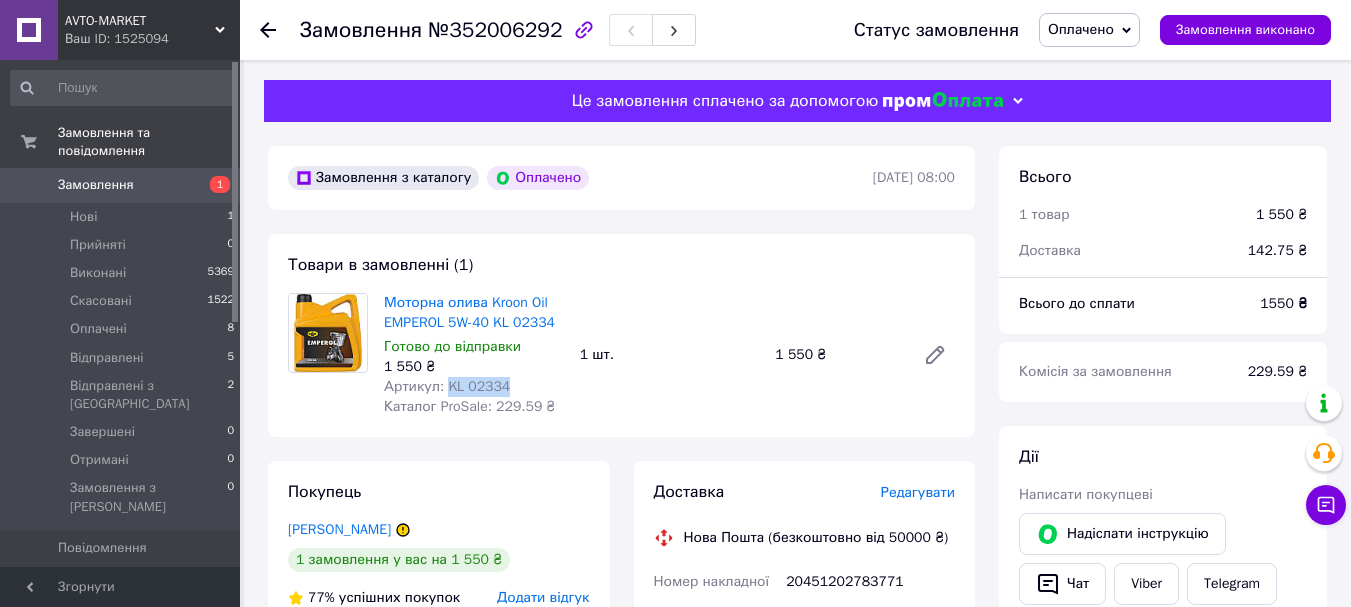 drag, startPoint x: 505, startPoint y: 384, endPoint x: 443, endPoint y: 394, distance: 62.801273 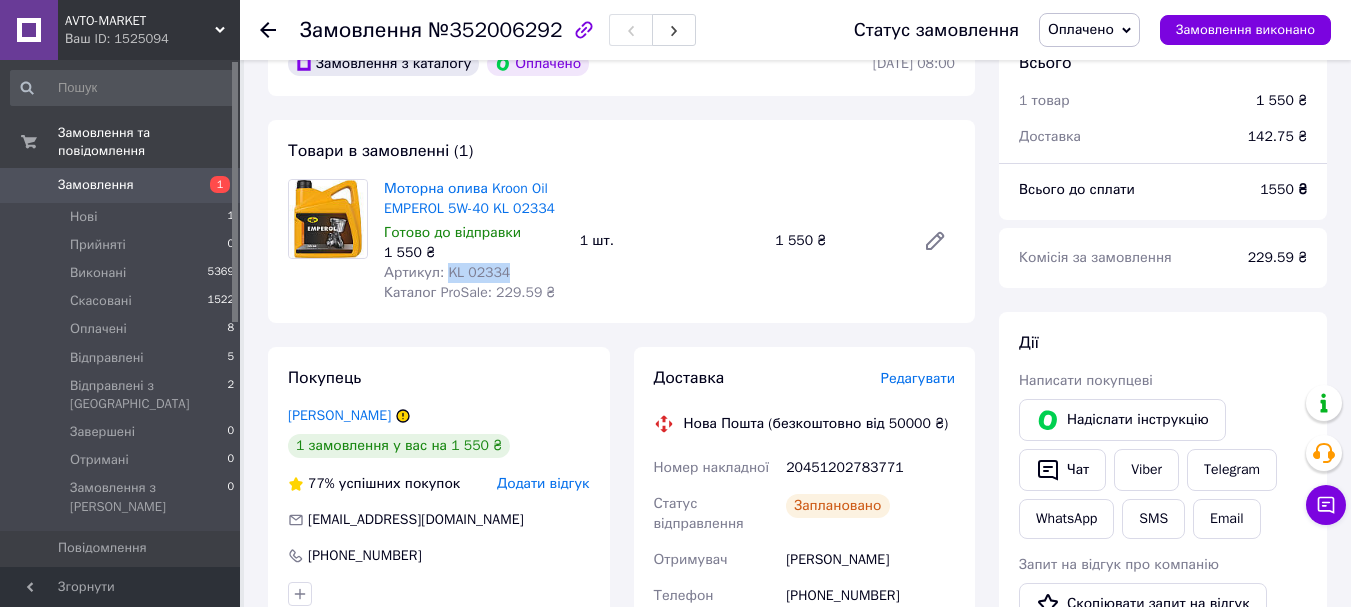 scroll, scrollTop: 100, scrollLeft: 0, axis: vertical 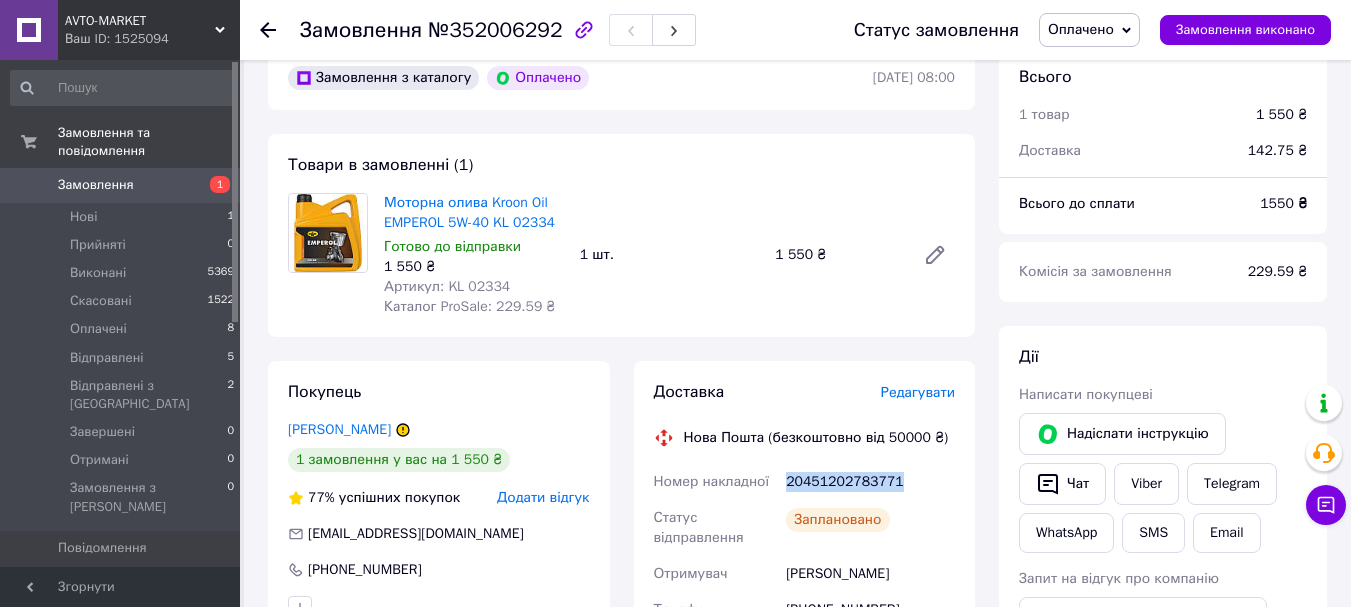drag, startPoint x: 909, startPoint y: 482, endPoint x: 783, endPoint y: 484, distance: 126.01587 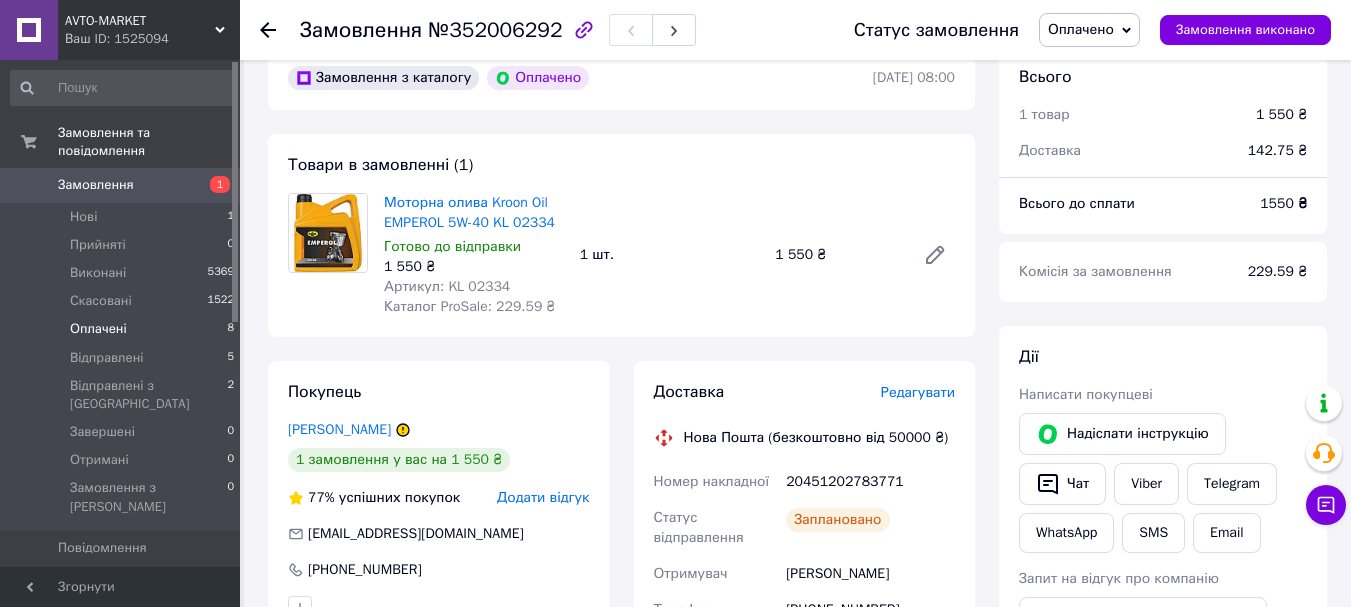click on "Оплачені" at bounding box center [98, 329] 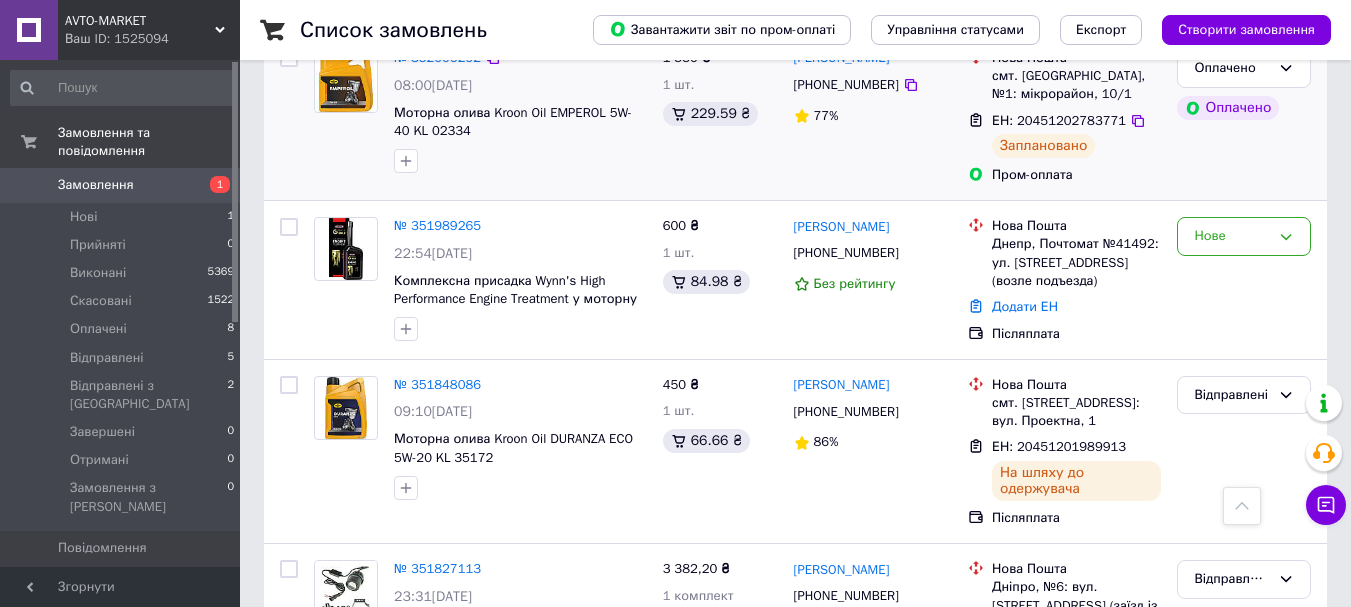 scroll, scrollTop: 400, scrollLeft: 0, axis: vertical 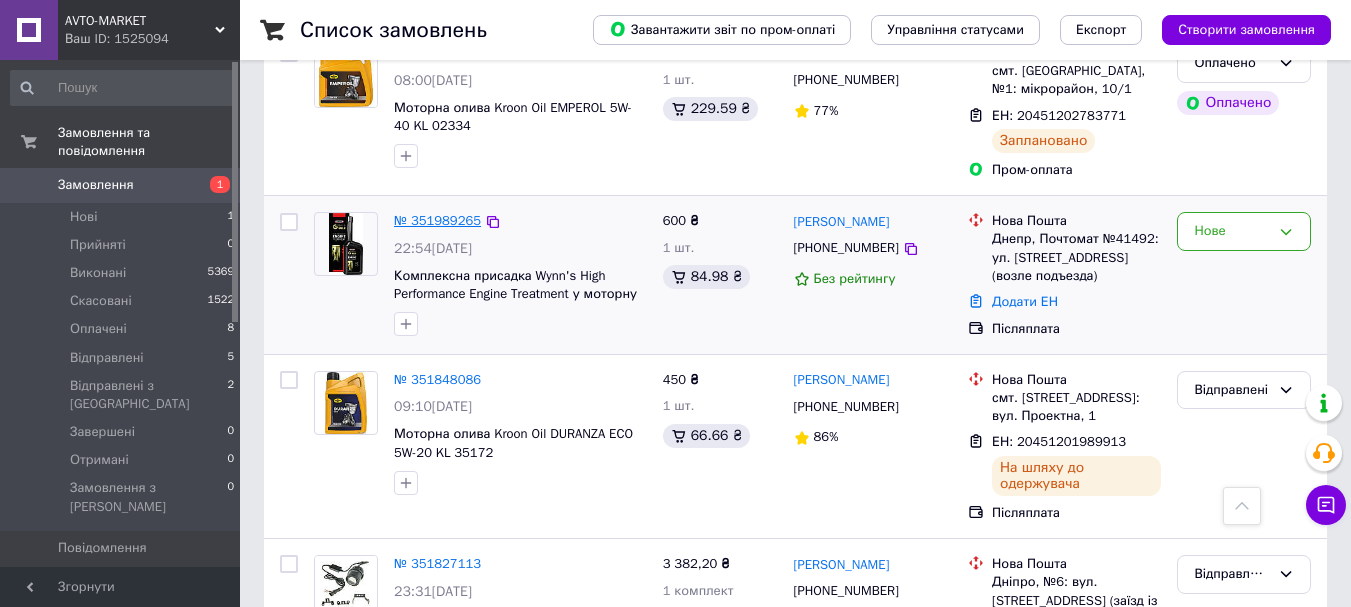 click on "№ 351989265" at bounding box center (437, 220) 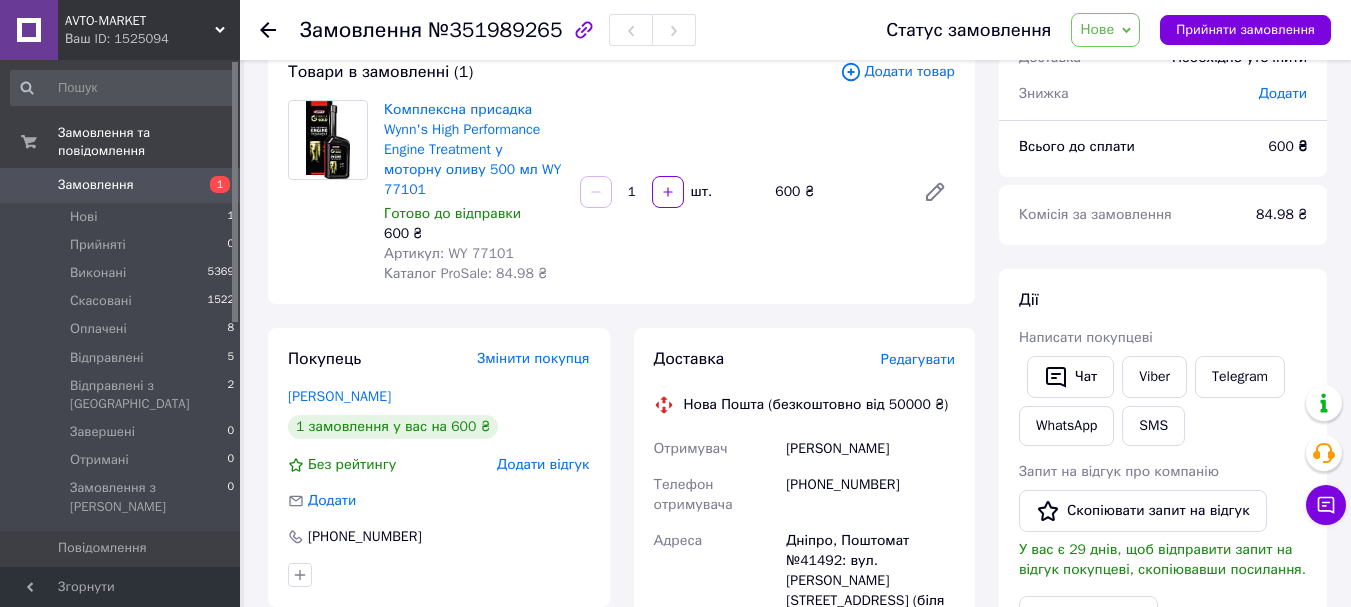 scroll, scrollTop: 0, scrollLeft: 0, axis: both 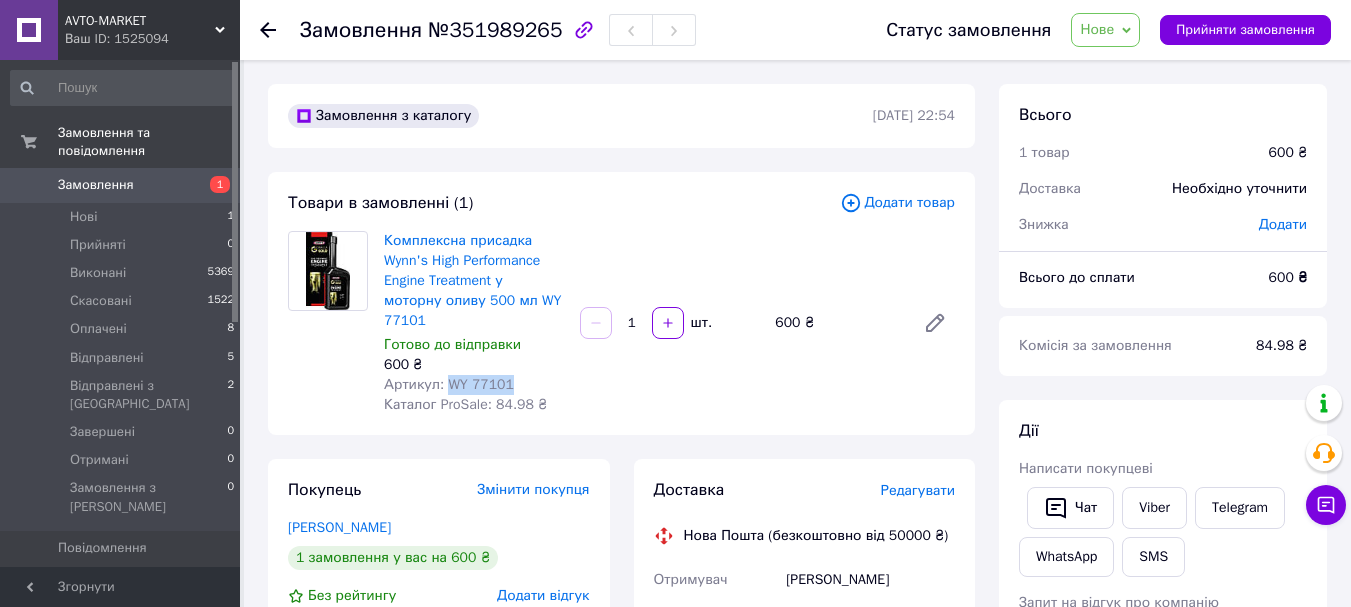 drag, startPoint x: 513, startPoint y: 365, endPoint x: 442, endPoint y: 365, distance: 71 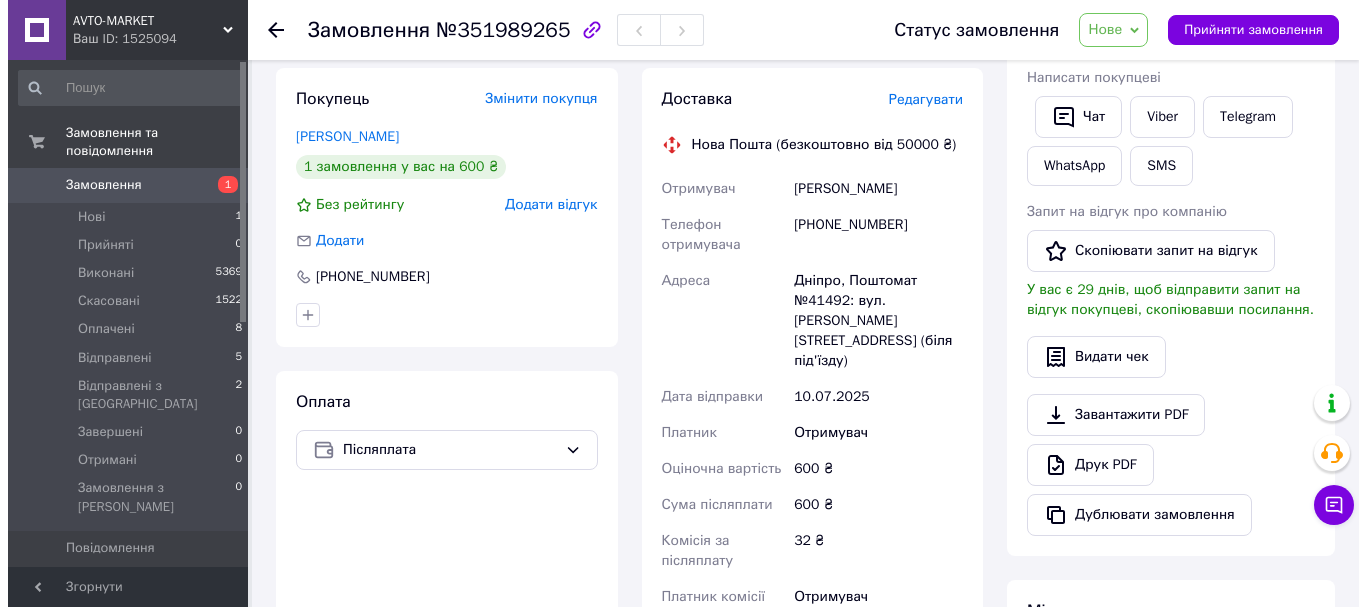 scroll, scrollTop: 400, scrollLeft: 0, axis: vertical 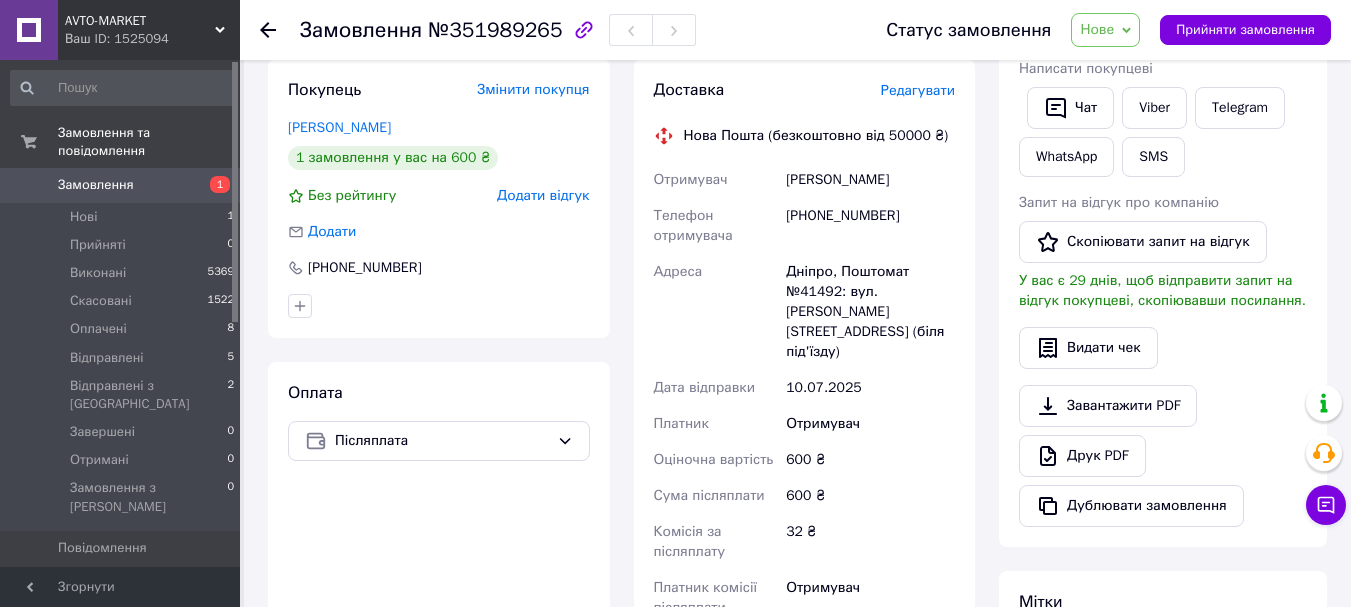 click 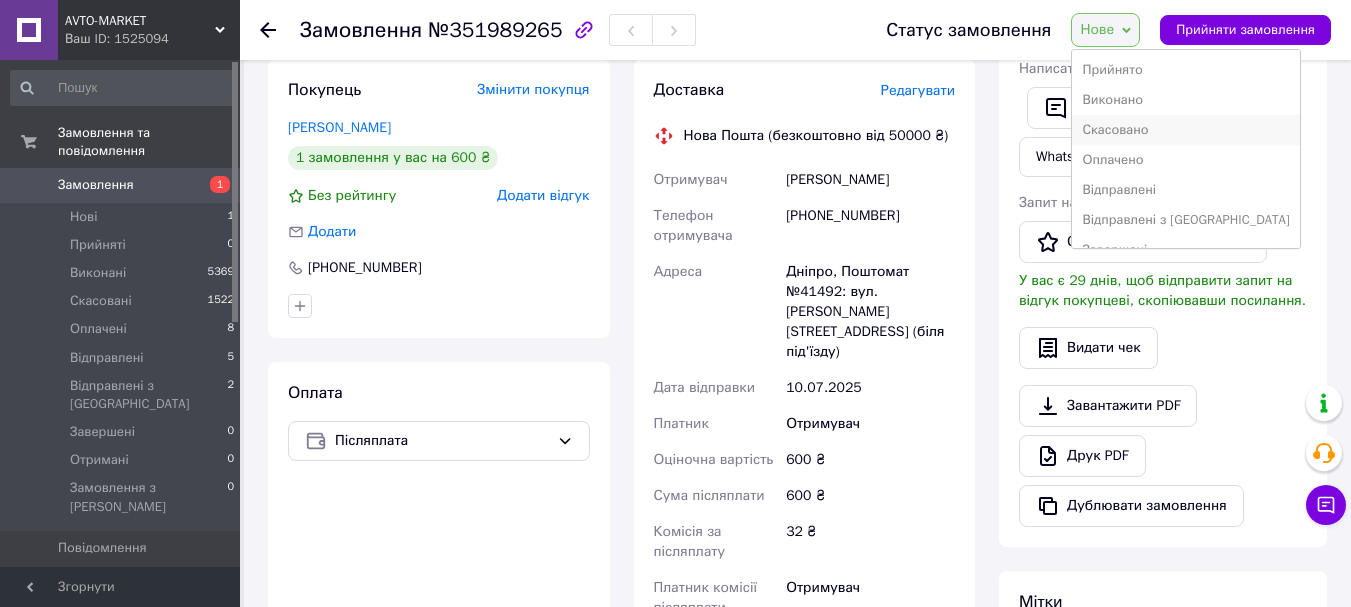 click on "Скасовано" at bounding box center [1185, 130] 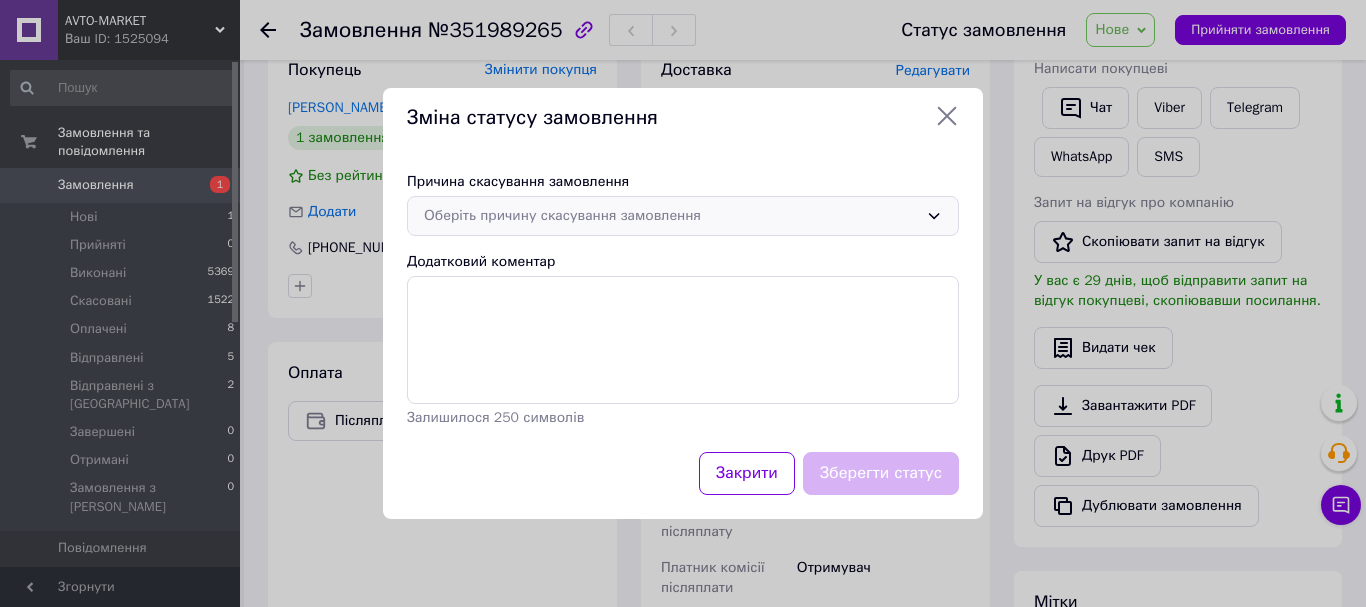 click on "Оберіть причину скасування замовлення" at bounding box center [671, 216] 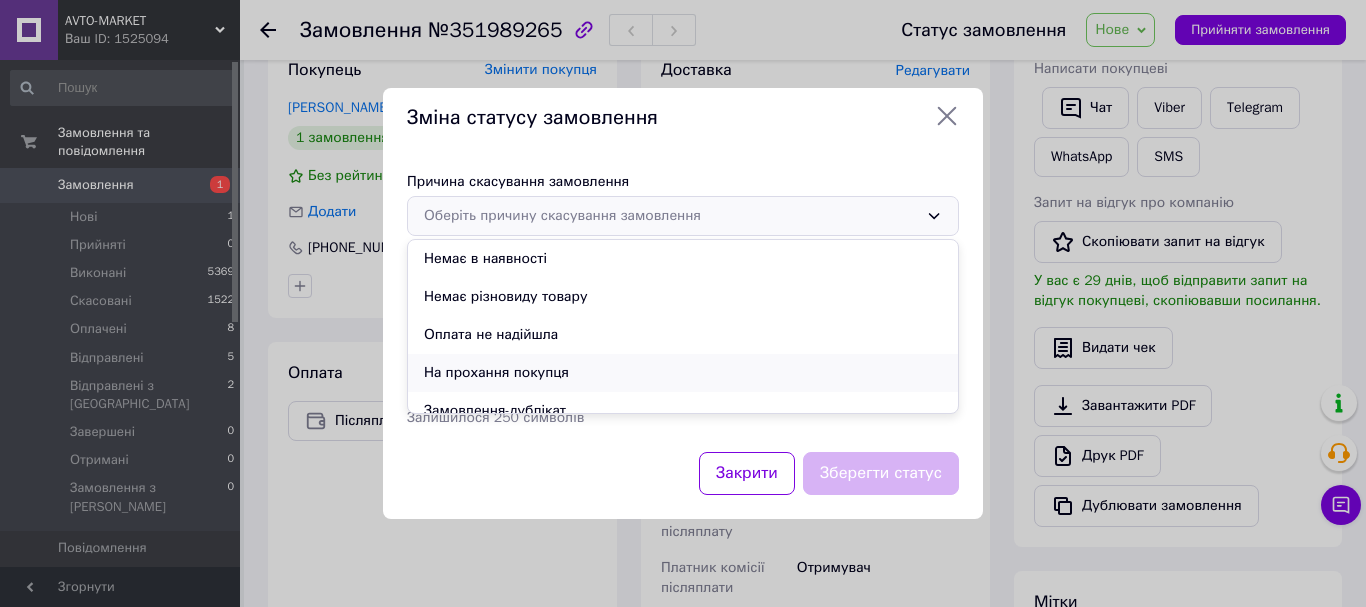 click on "На прохання покупця" at bounding box center (683, 373) 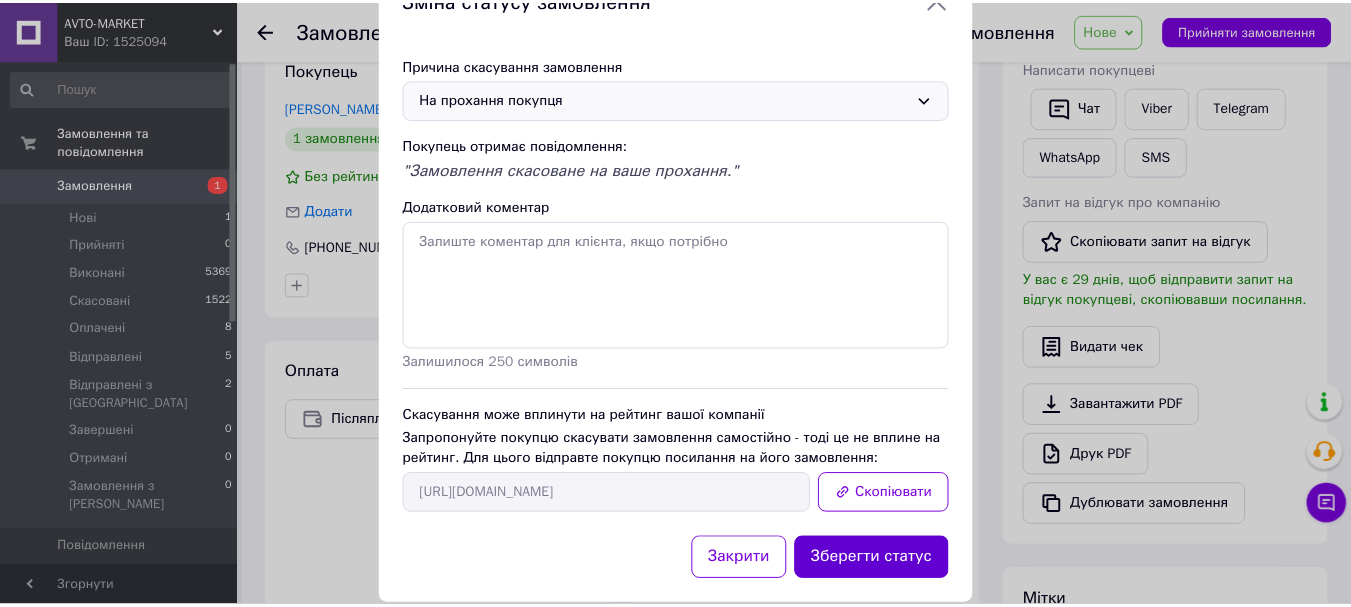 scroll, scrollTop: 100, scrollLeft: 0, axis: vertical 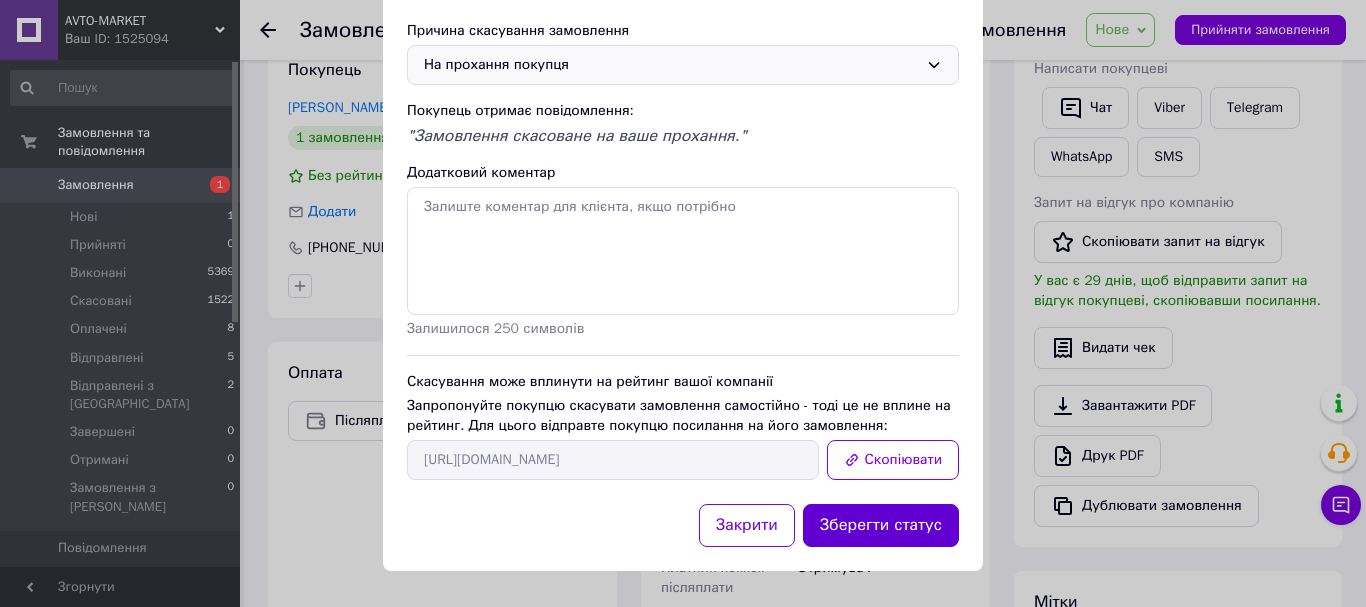 click on "Зберегти статус" at bounding box center (881, 525) 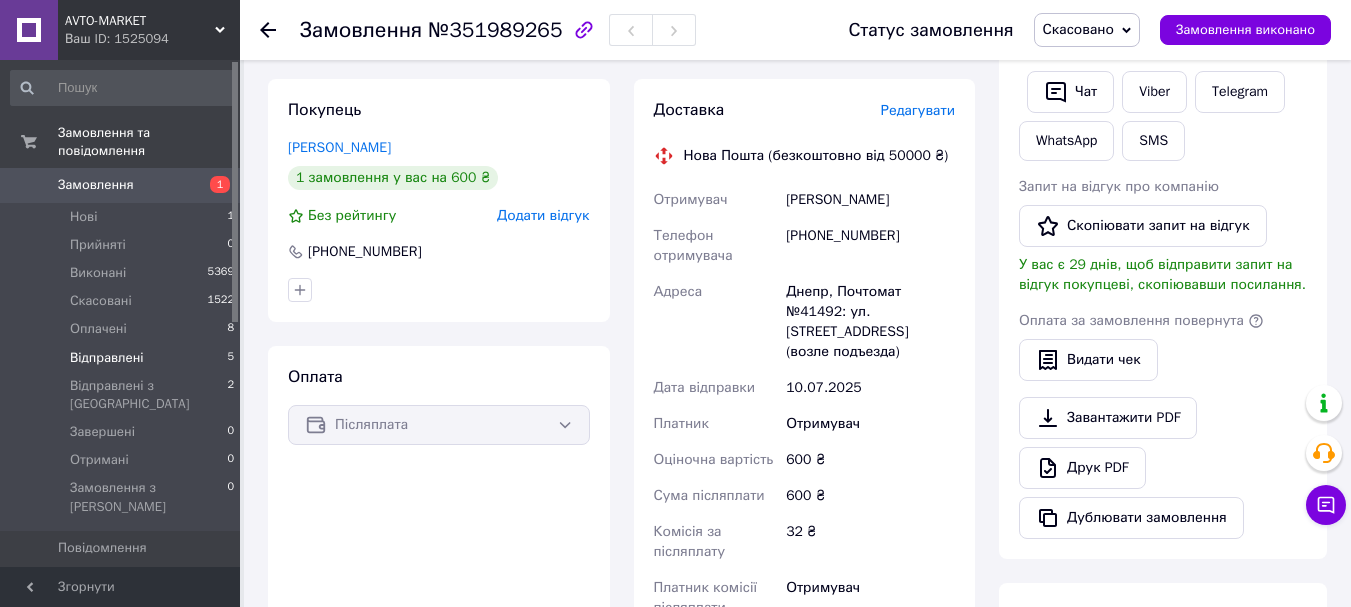 click on "Відправлені" at bounding box center (107, 358) 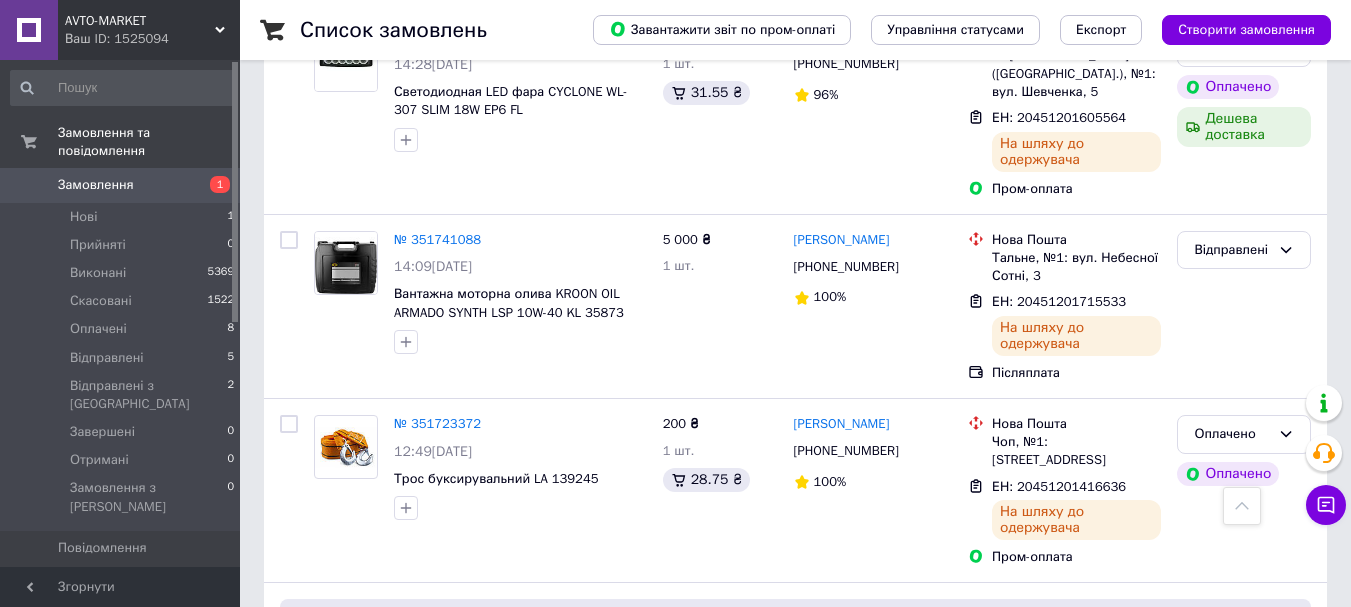 scroll, scrollTop: 1600, scrollLeft: 0, axis: vertical 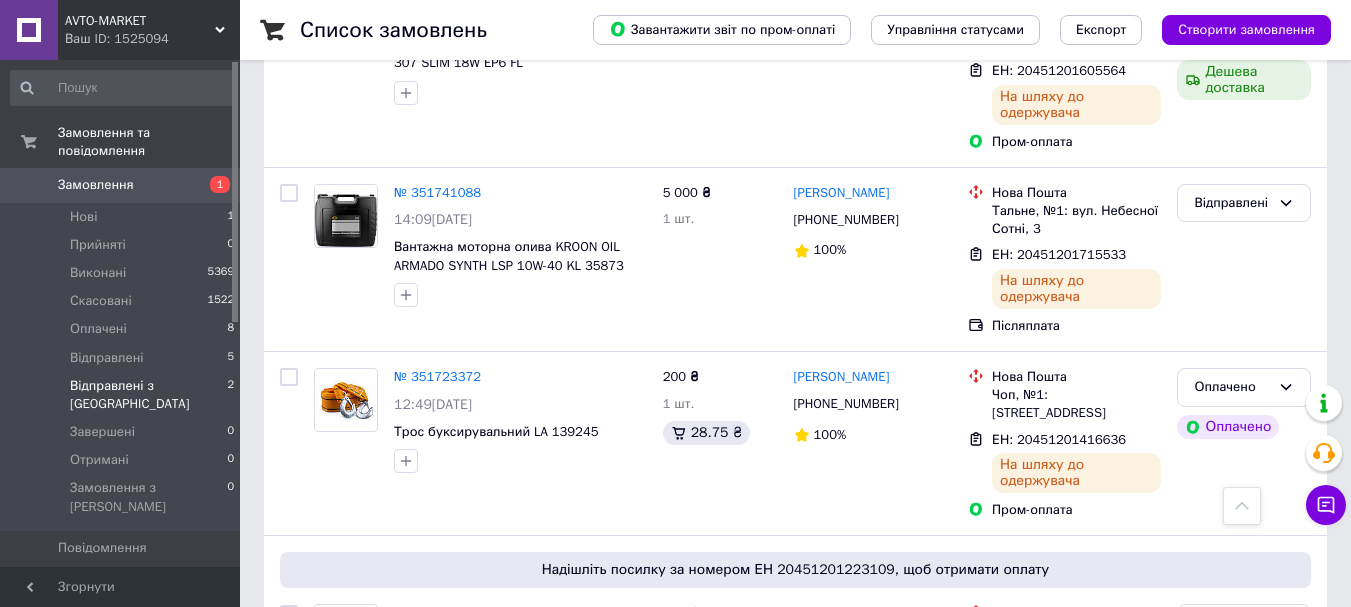click on "Відправлені з Києва" at bounding box center (148, 395) 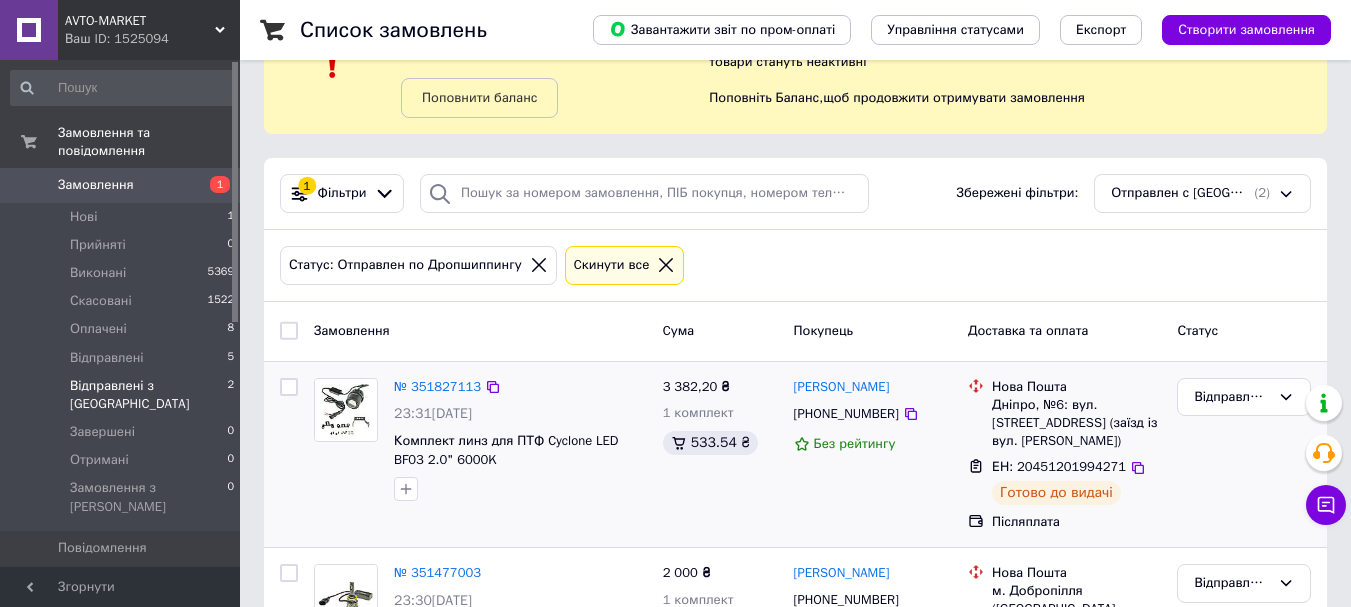 scroll, scrollTop: 237, scrollLeft: 0, axis: vertical 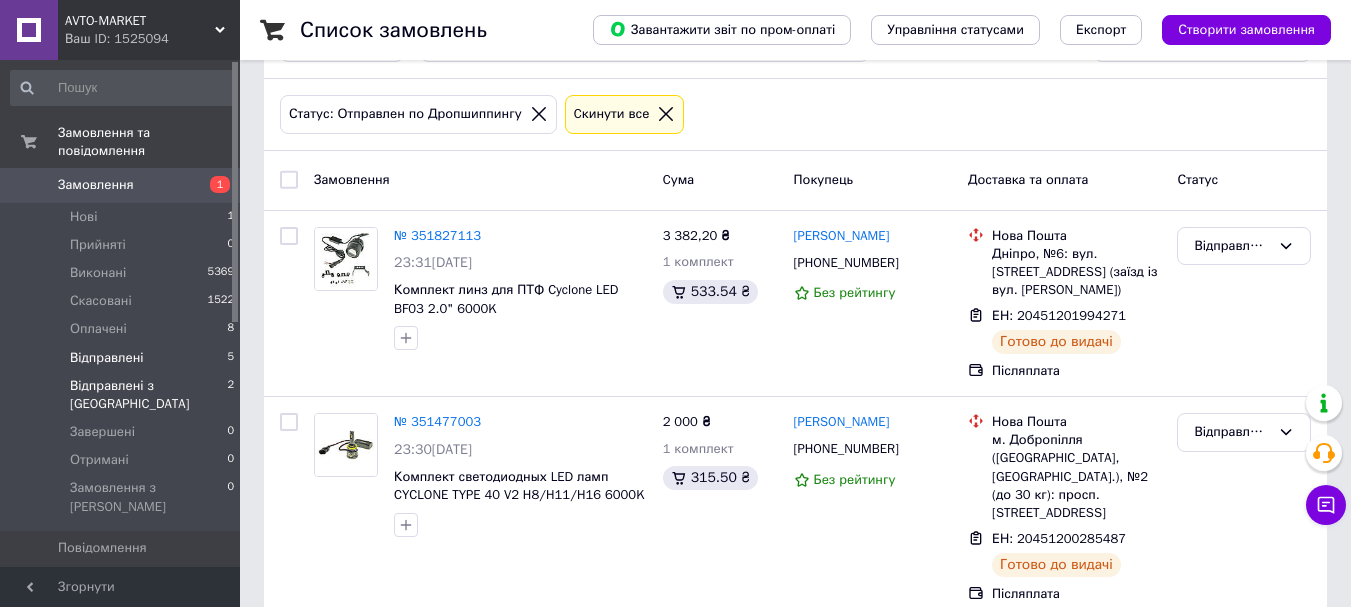 click on "Відправлені" at bounding box center [107, 358] 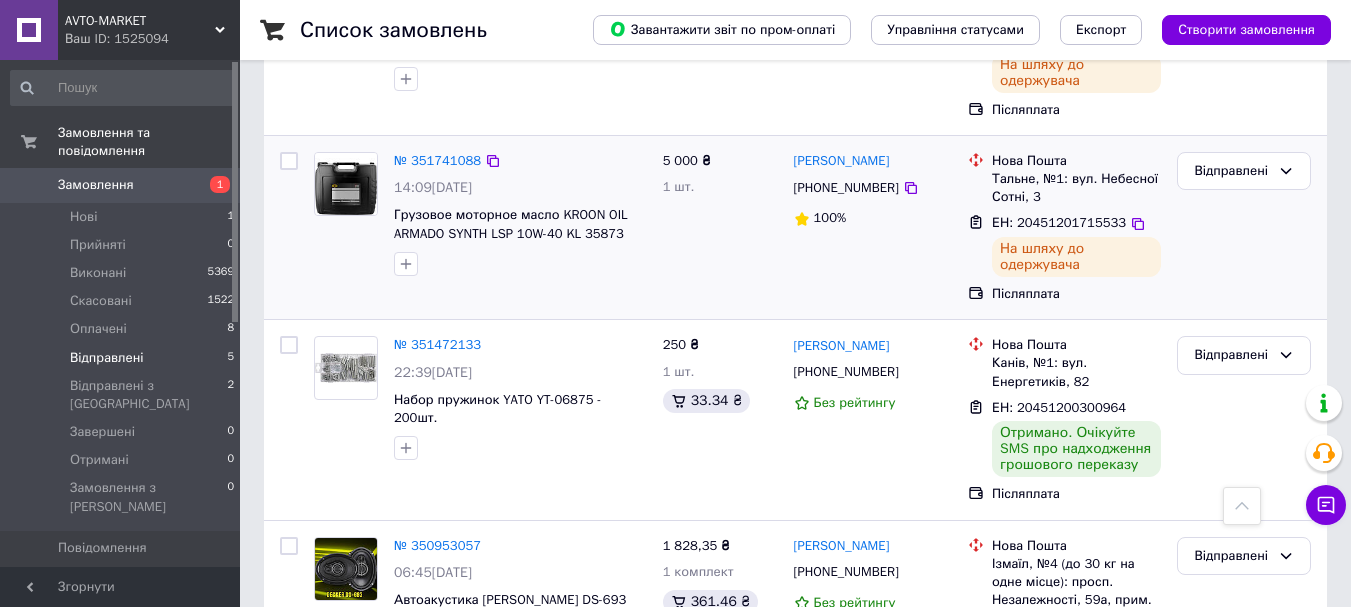 scroll, scrollTop: 500, scrollLeft: 0, axis: vertical 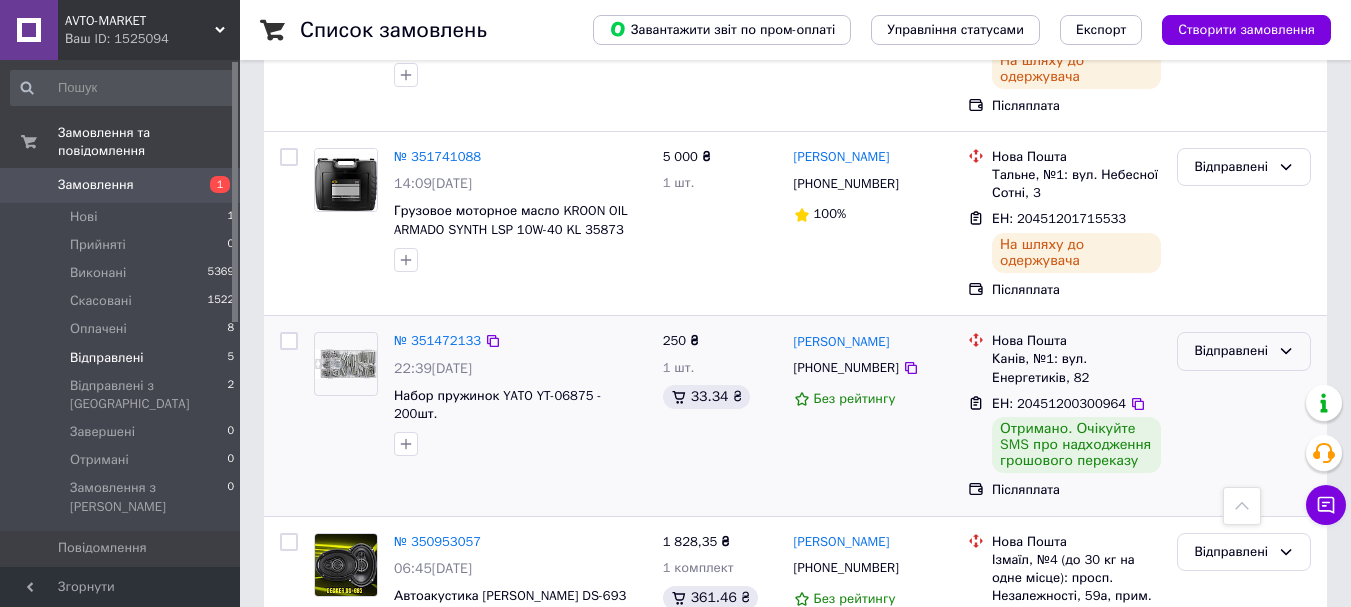 click on "Відправлені" at bounding box center [1232, 351] 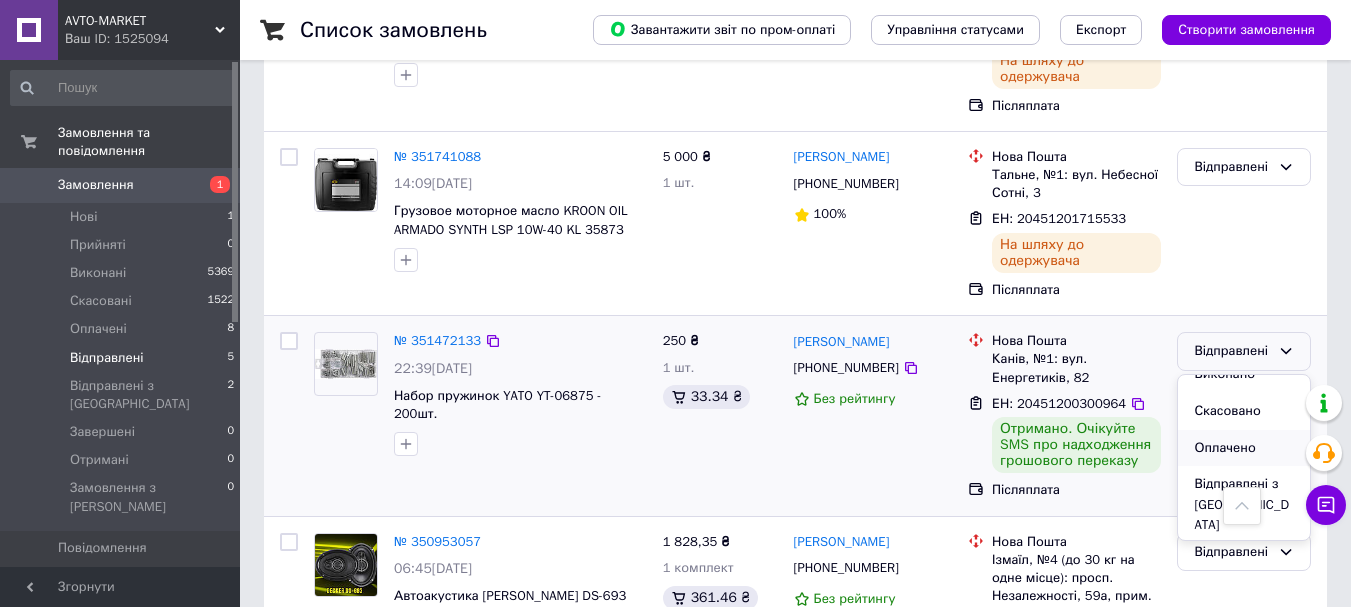 scroll, scrollTop: 111, scrollLeft: 0, axis: vertical 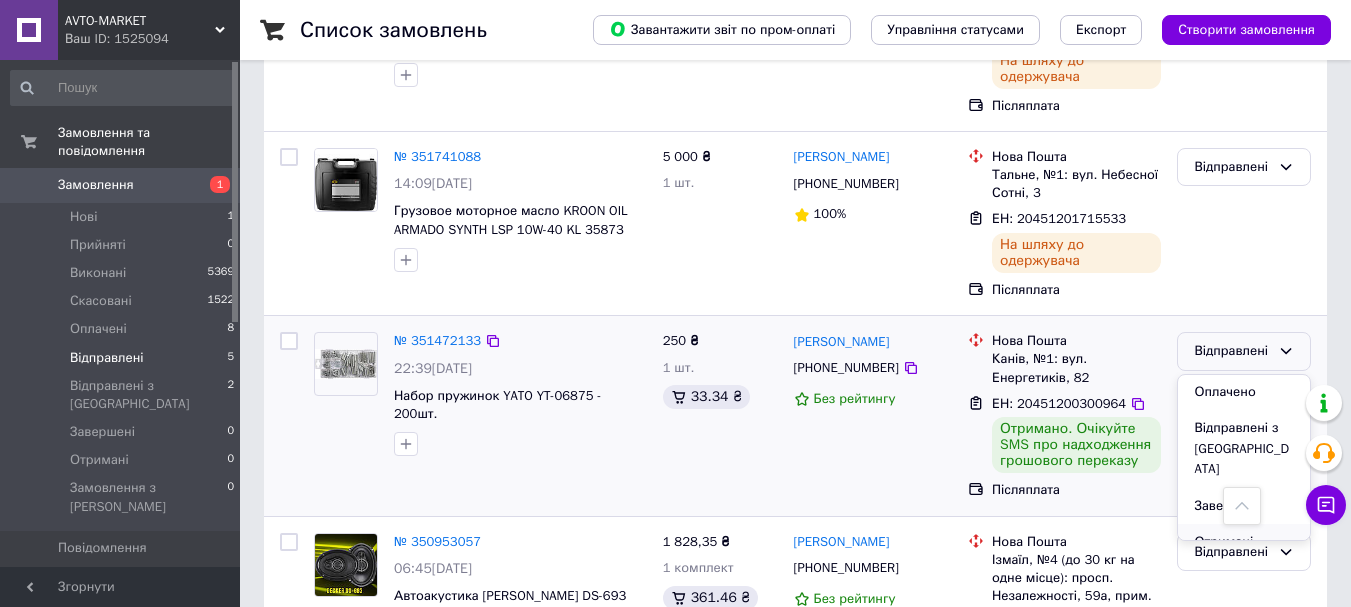 click on "Отримані" at bounding box center (1244, 542) 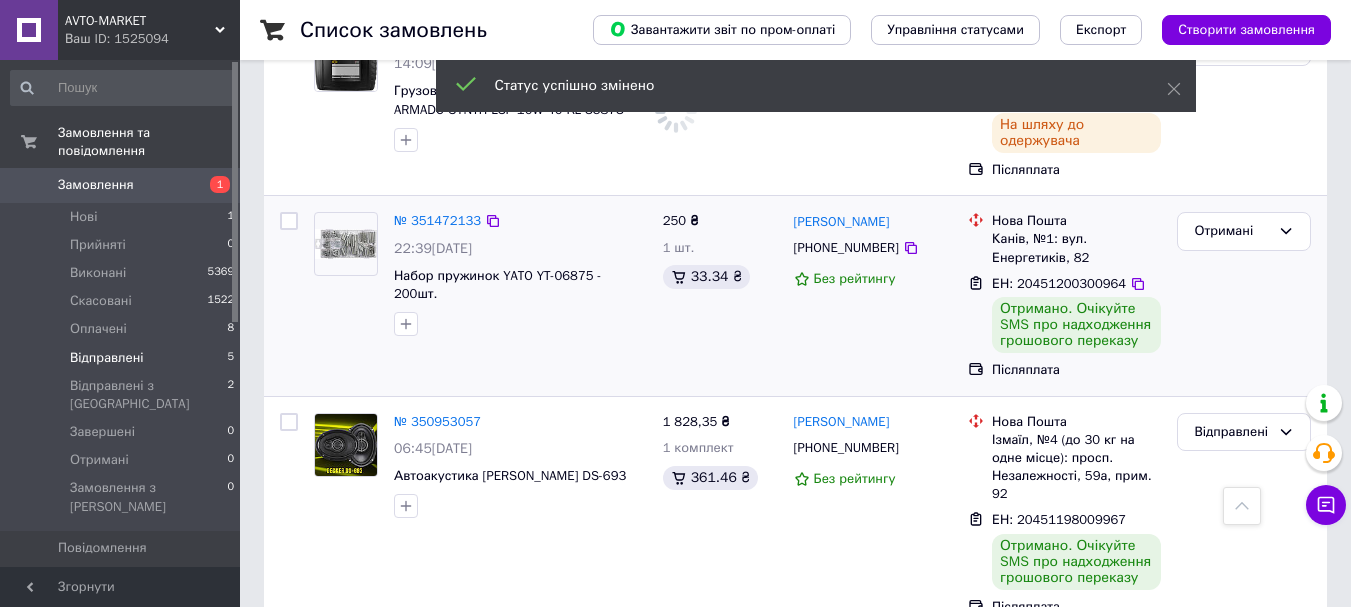 scroll, scrollTop: 800, scrollLeft: 0, axis: vertical 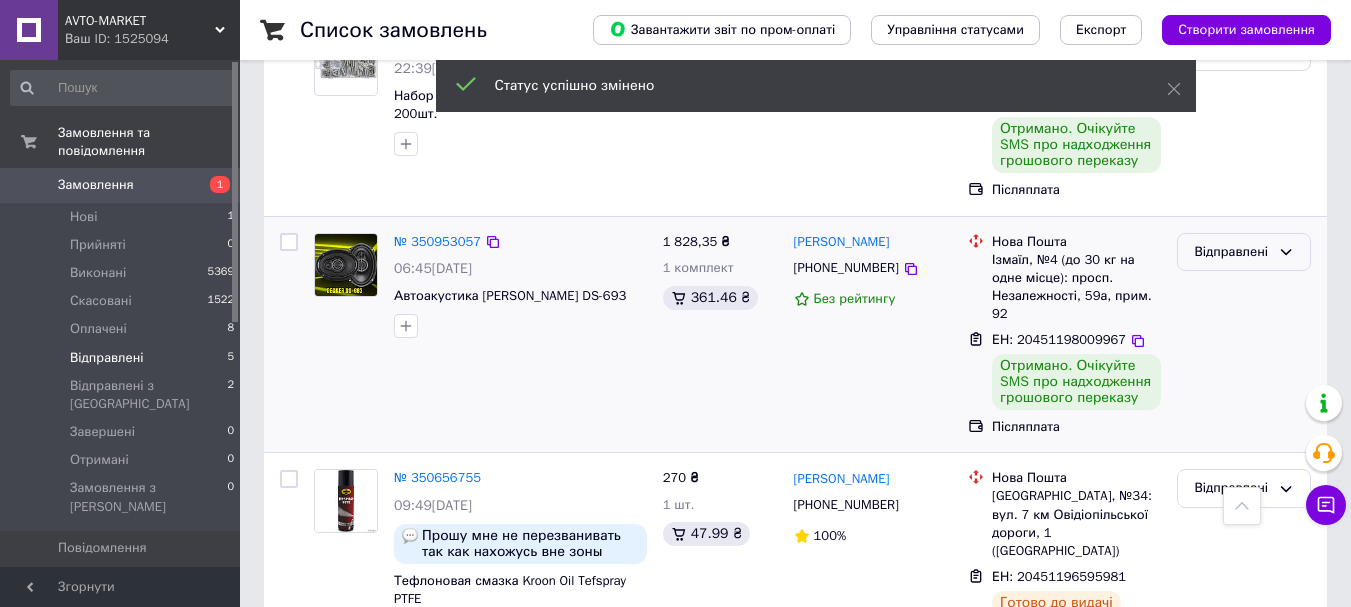 click on "Відправлені" at bounding box center [1232, 252] 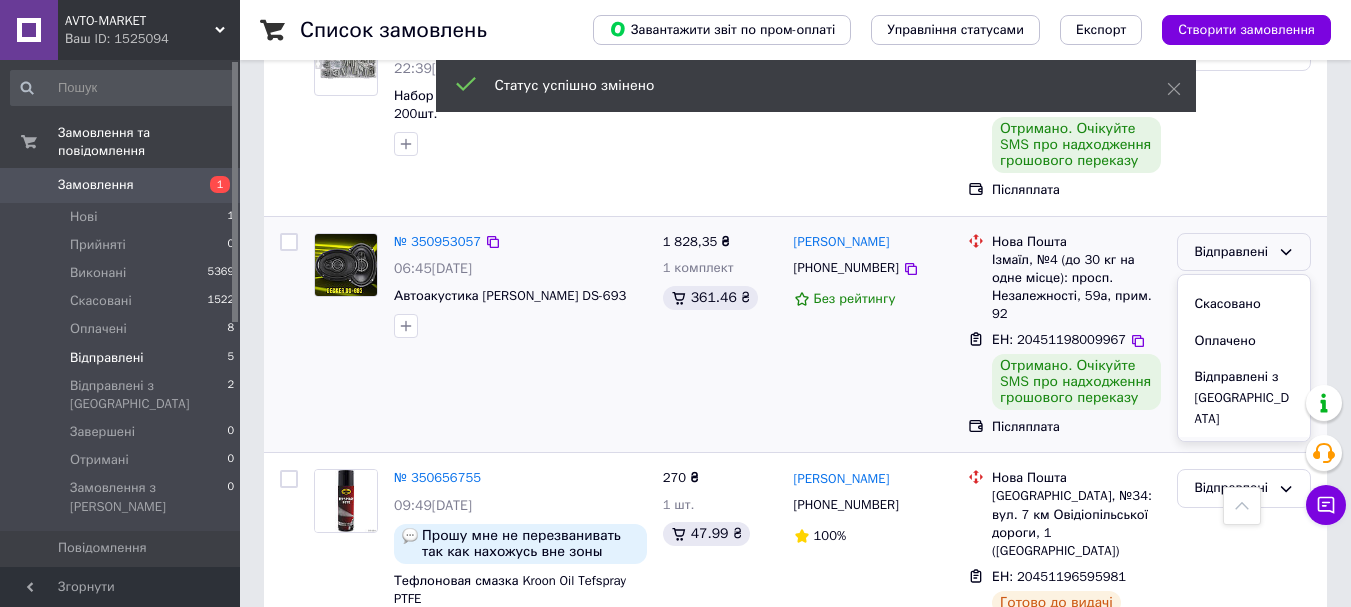 scroll, scrollTop: 111, scrollLeft: 0, axis: vertical 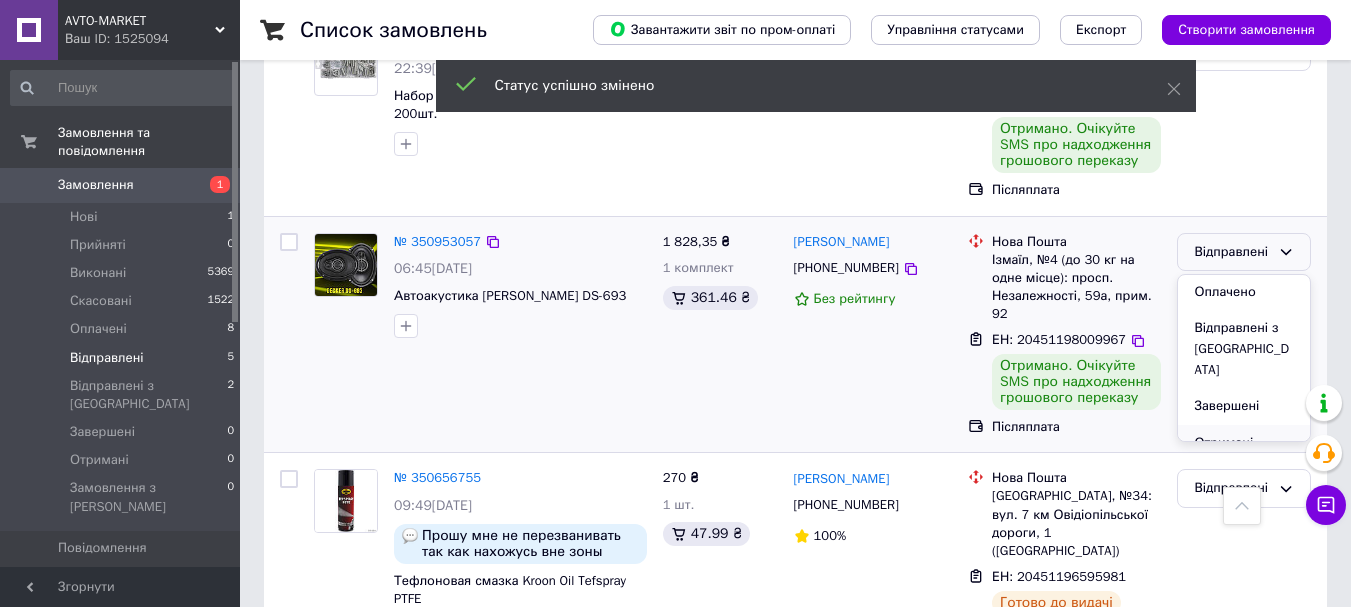 click on "Отримані" at bounding box center (1244, 443) 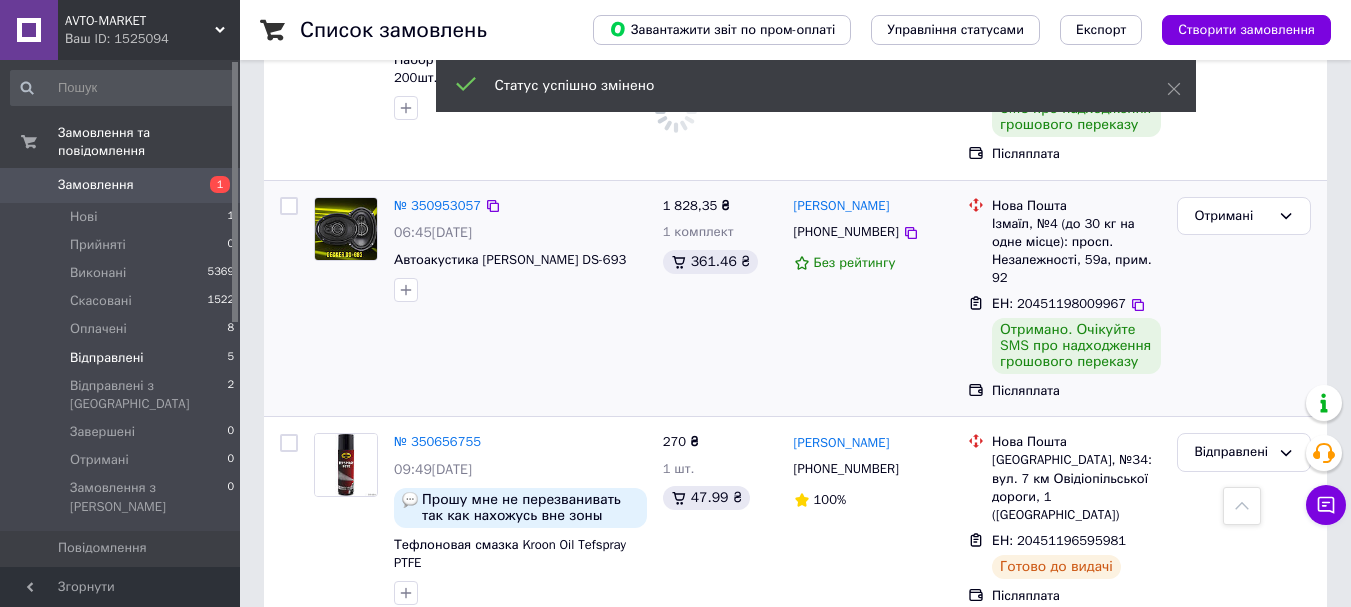 scroll, scrollTop: 856, scrollLeft: 0, axis: vertical 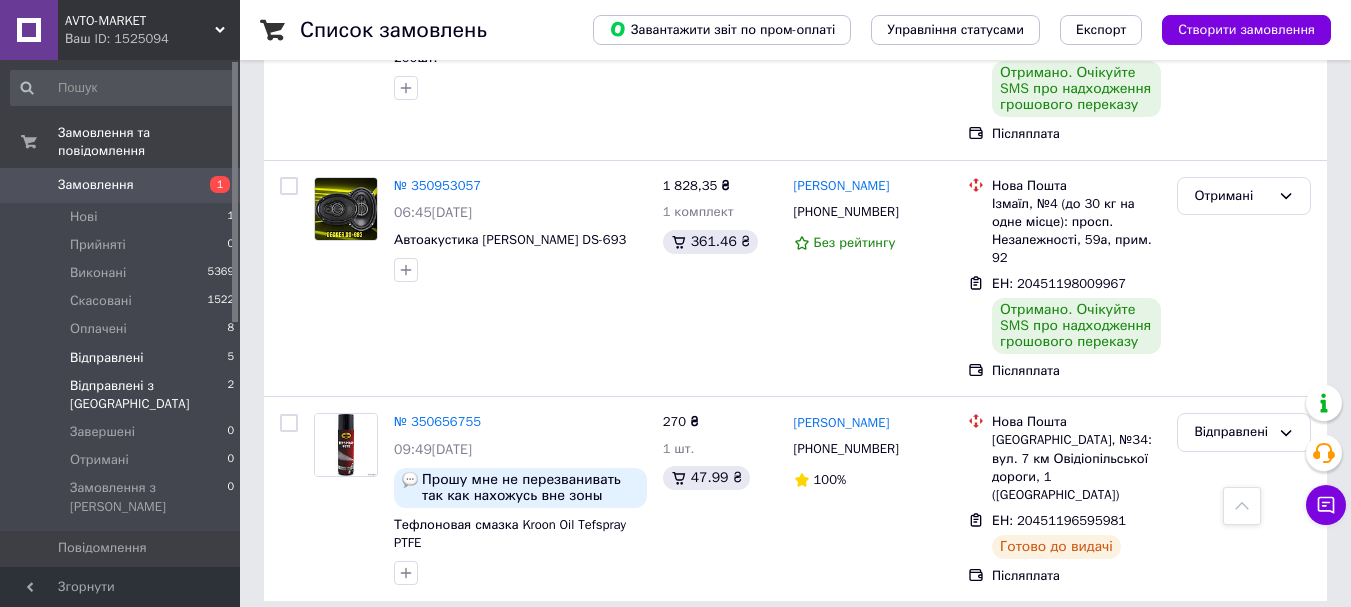 click on "Відправлені з Києва" at bounding box center (148, 395) 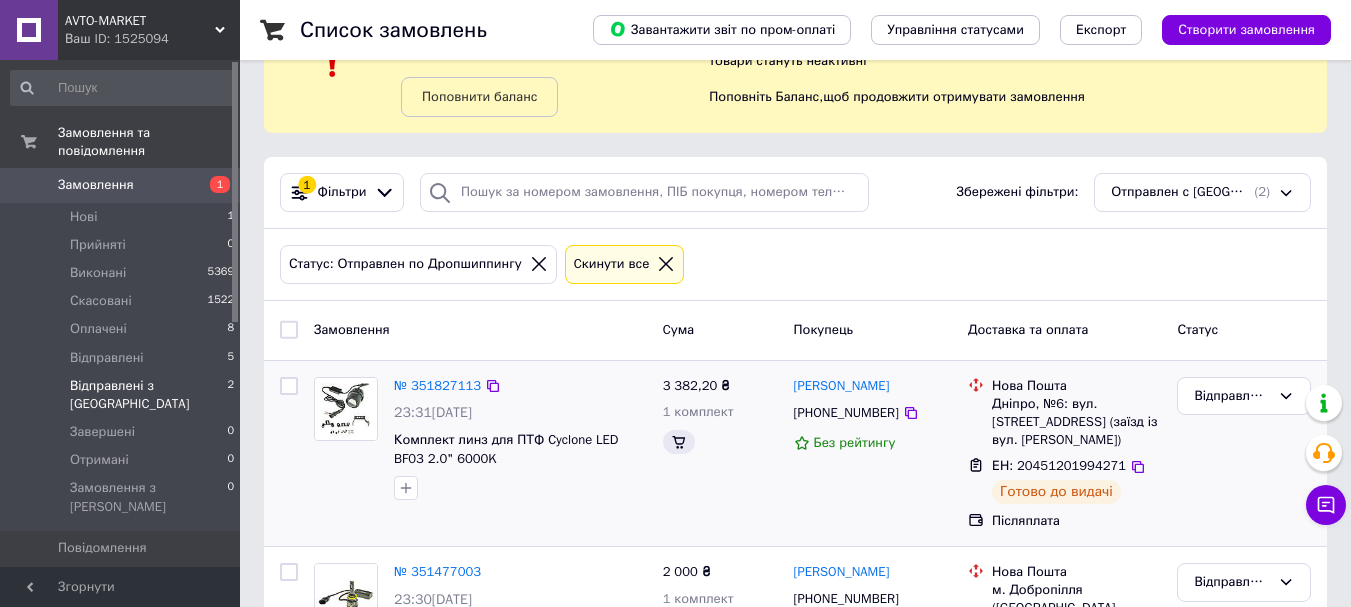 scroll, scrollTop: 237, scrollLeft: 0, axis: vertical 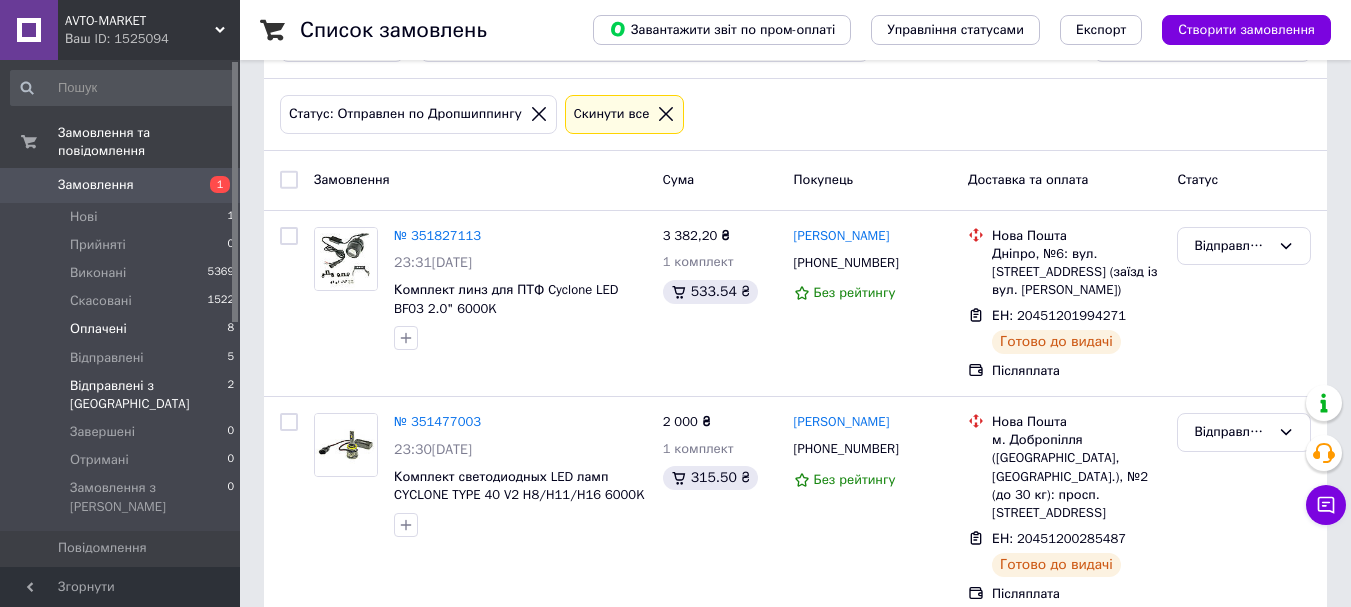 click on "Оплачені" at bounding box center (98, 329) 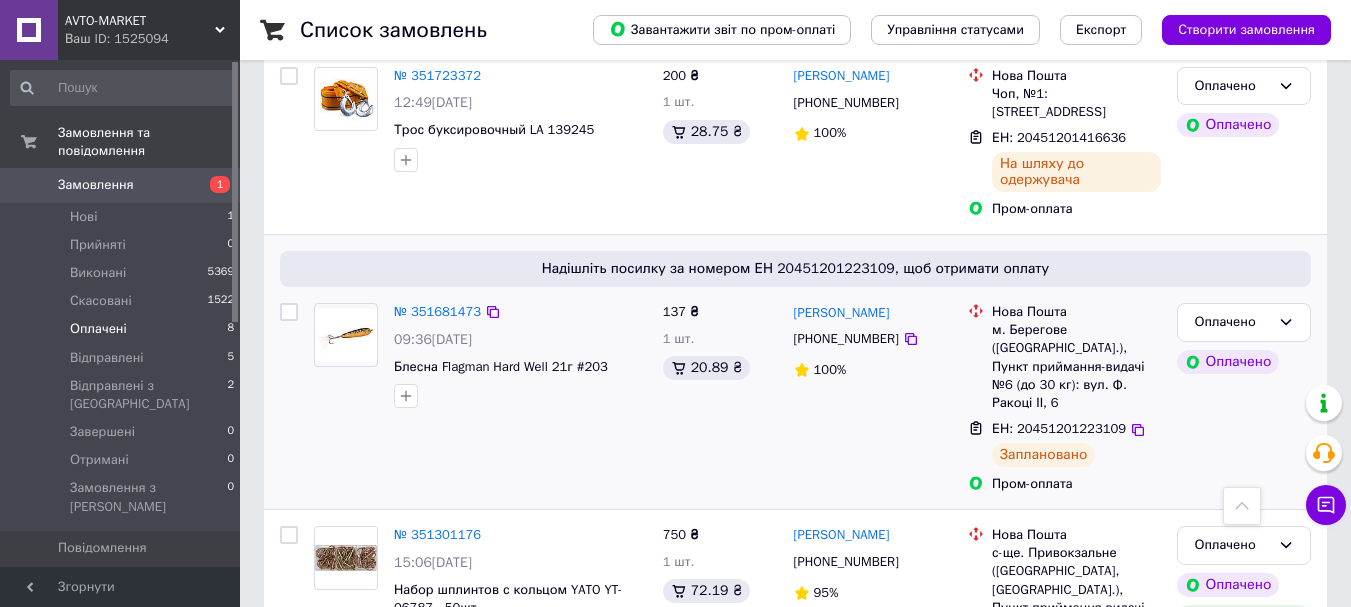 scroll, scrollTop: 1210, scrollLeft: 0, axis: vertical 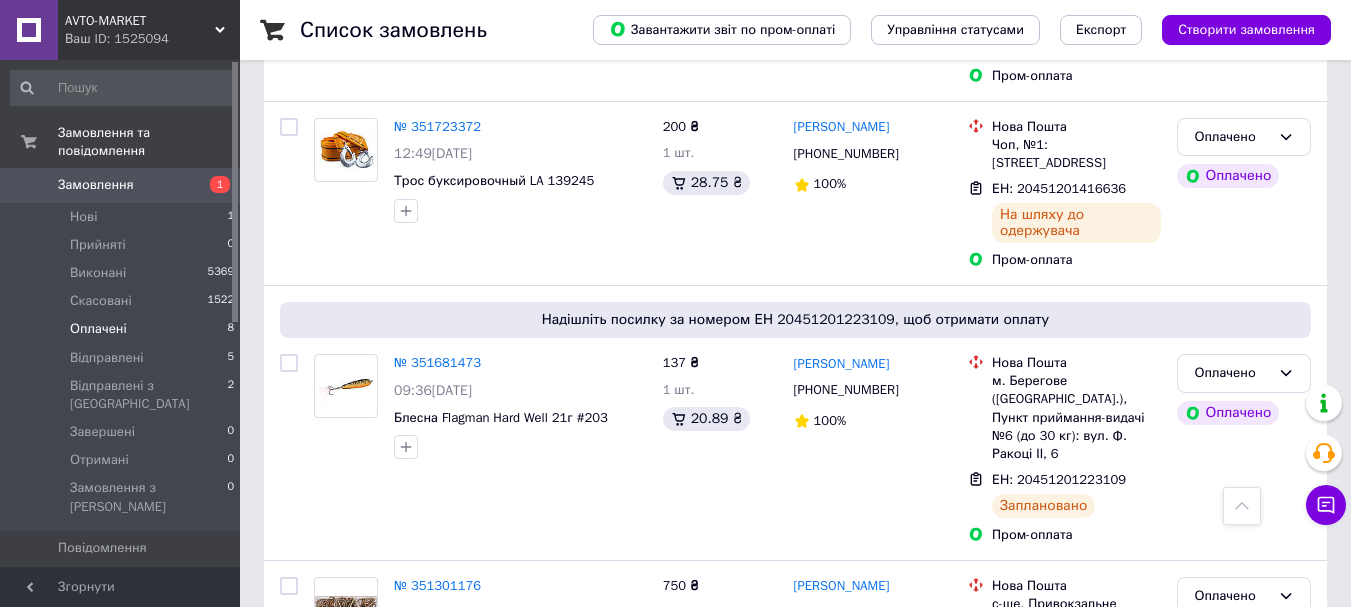 click on "[DEMOGRAPHIC_DATA]" at bounding box center (123, 616) 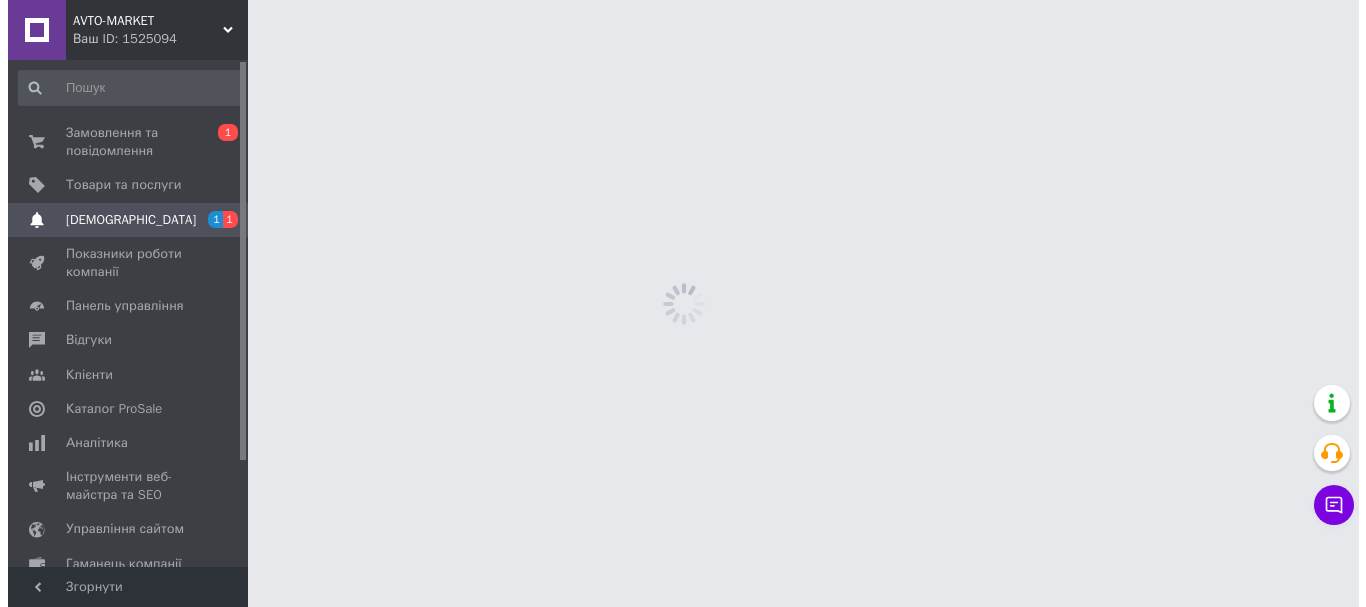 scroll, scrollTop: 0, scrollLeft: 0, axis: both 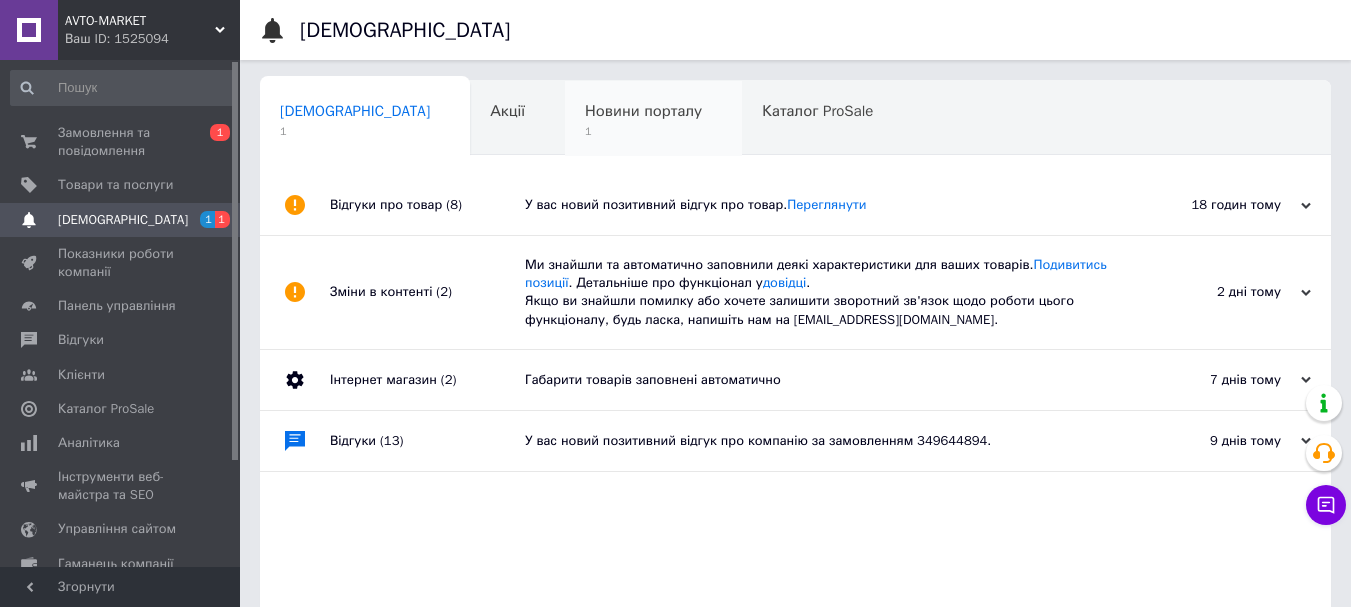click on "Новини порталу" at bounding box center (643, 111) 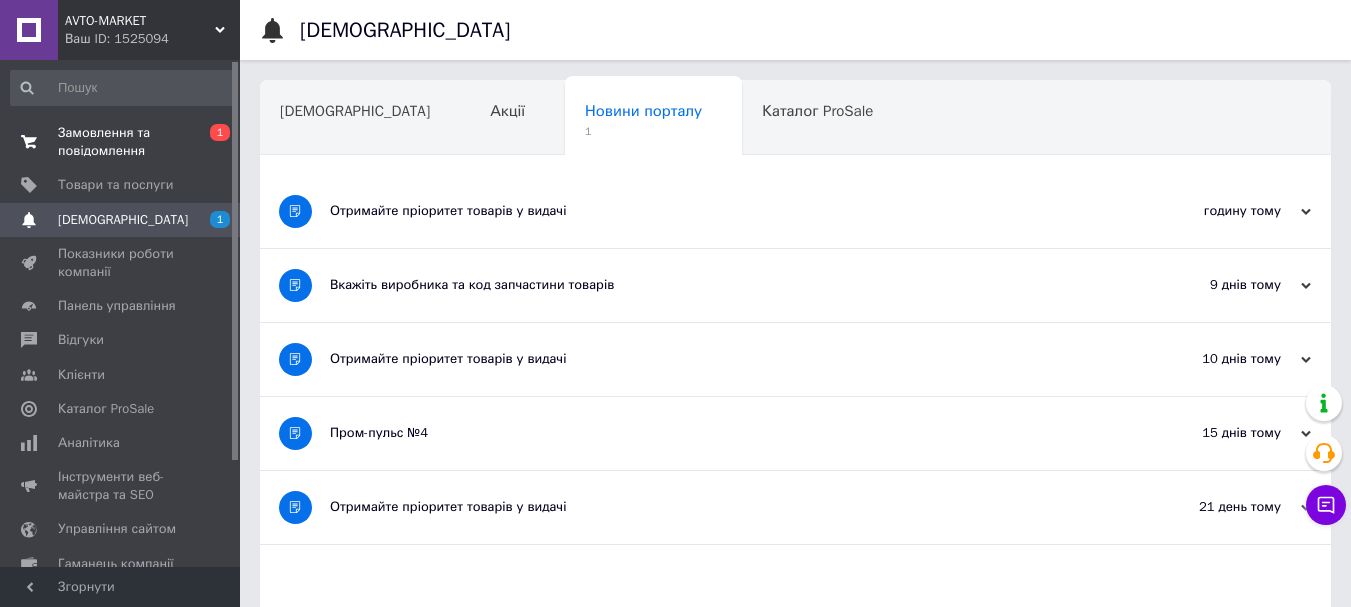 click on "Замовлення та повідомлення" at bounding box center [121, 142] 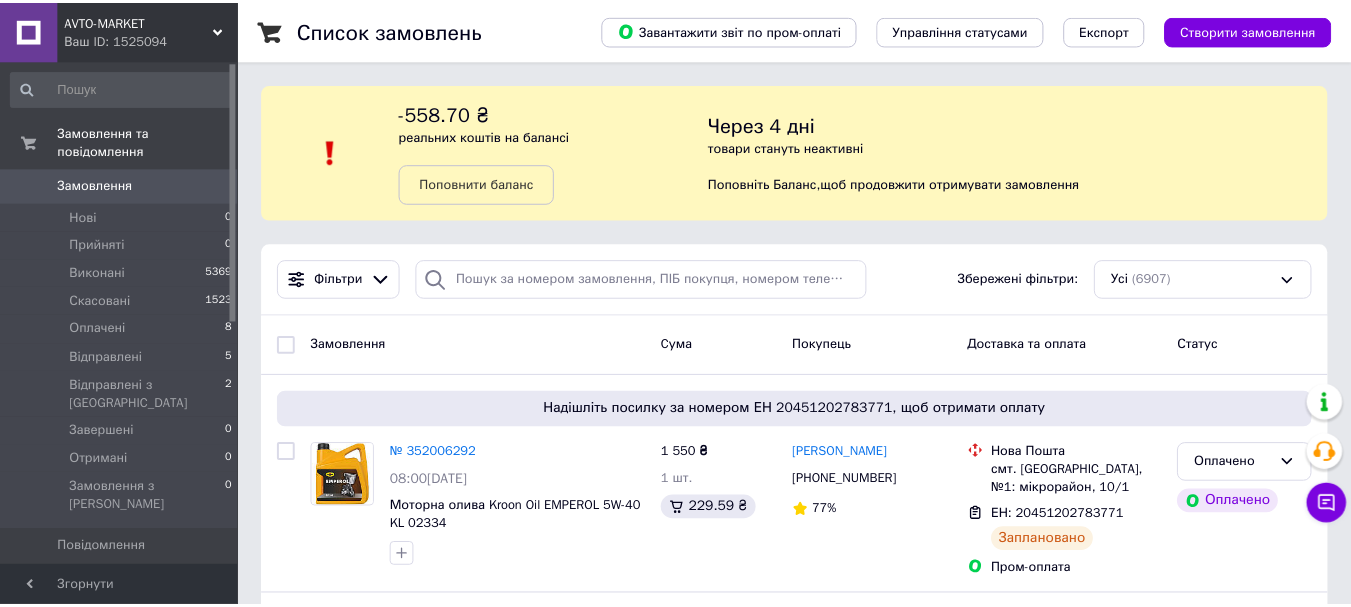 scroll, scrollTop: 0, scrollLeft: 0, axis: both 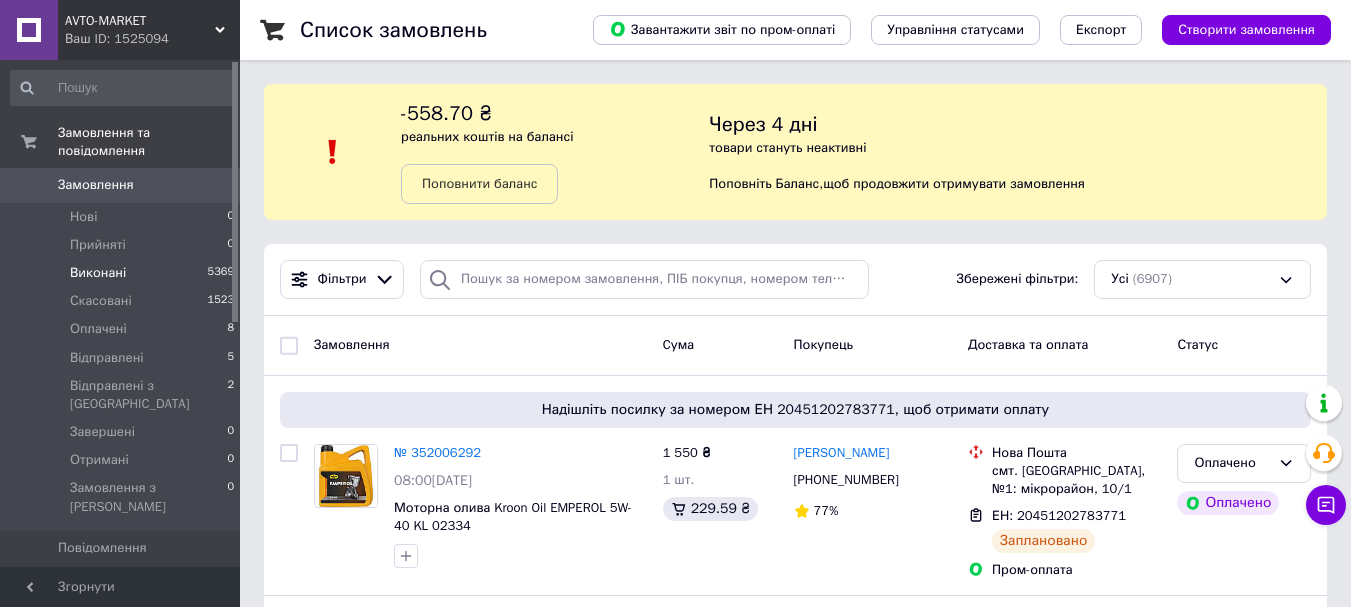 click on "Виконані" at bounding box center [98, 273] 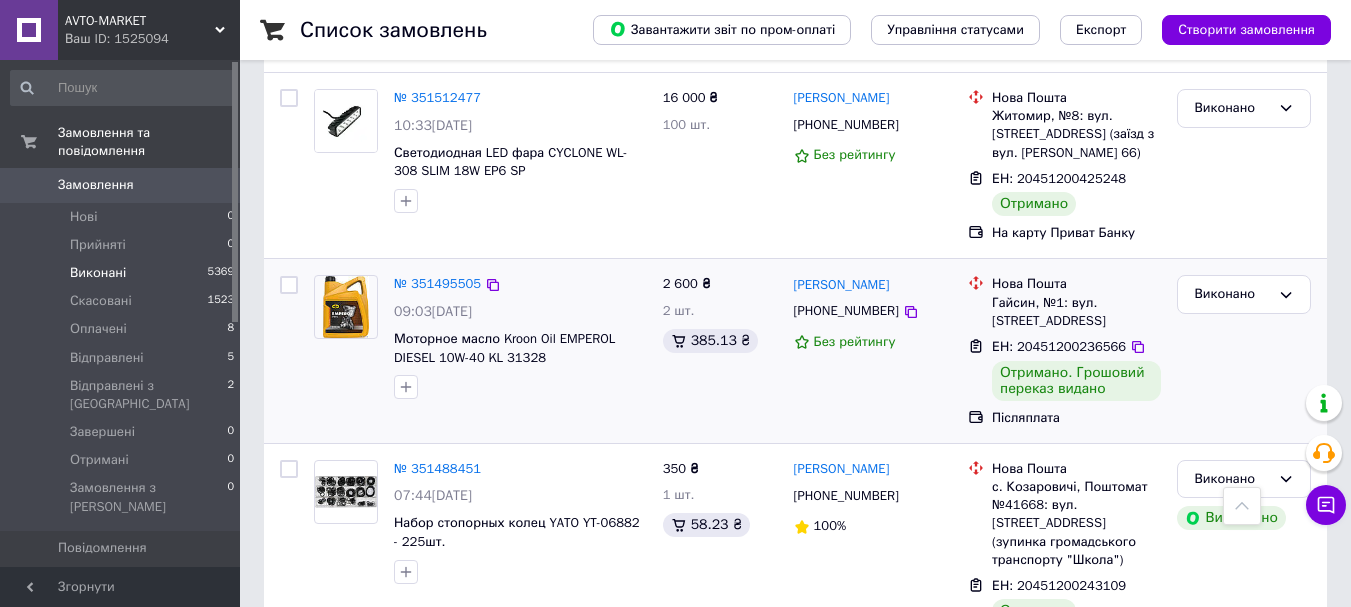 scroll, scrollTop: 900, scrollLeft: 0, axis: vertical 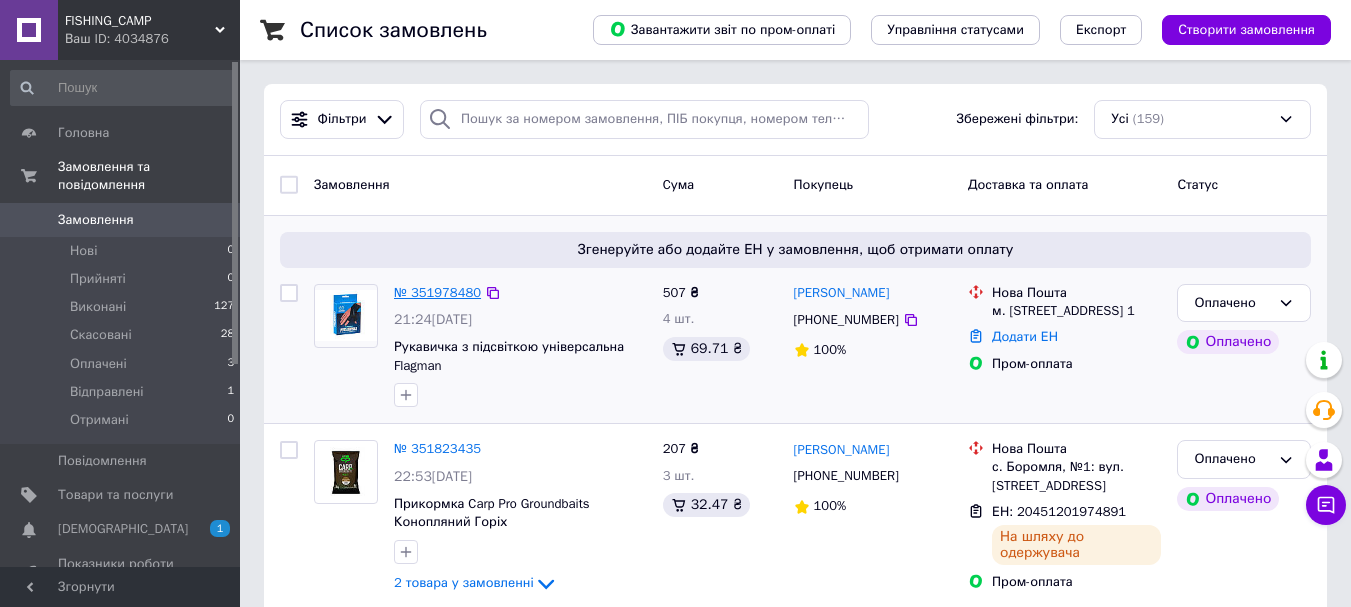 click on "№ 351978480" at bounding box center (437, 292) 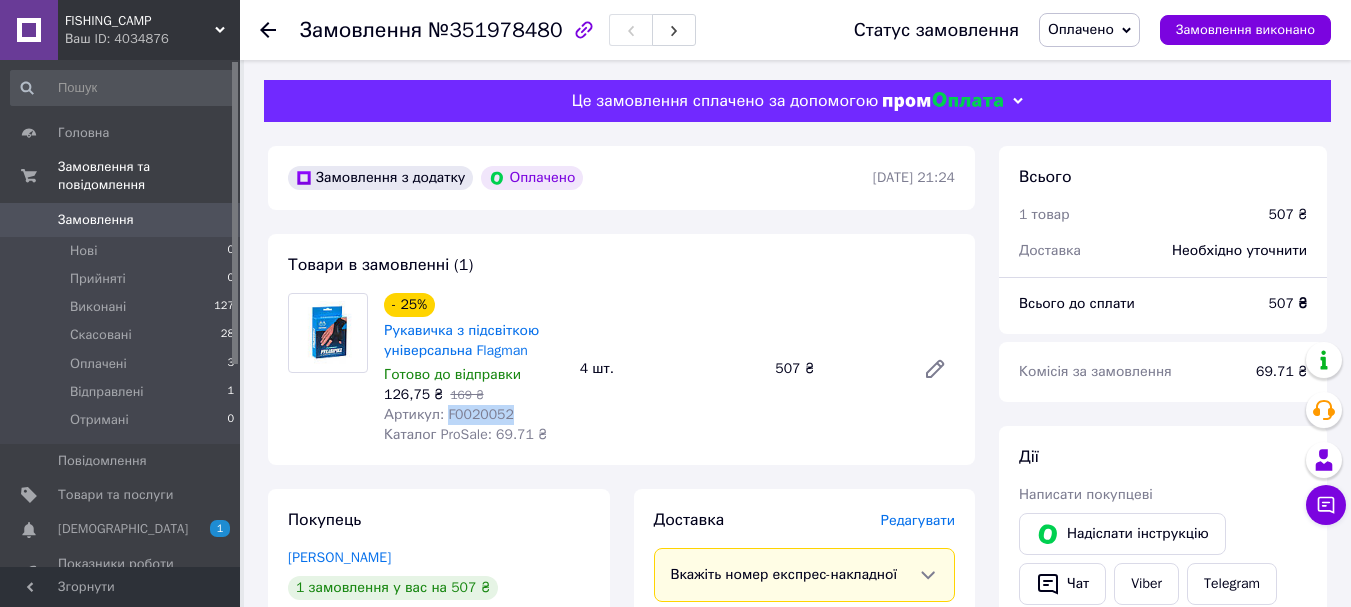 drag, startPoint x: 510, startPoint y: 414, endPoint x: 442, endPoint y: 416, distance: 68.0294 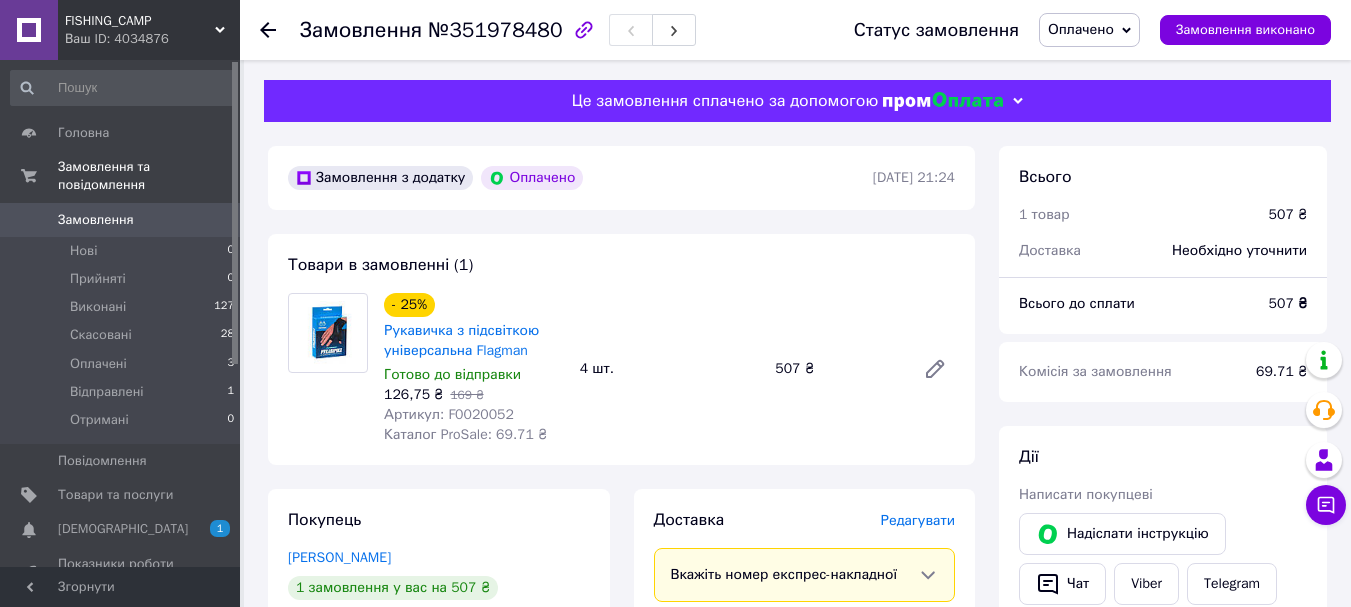 click on "Ваш ID: 4034876" at bounding box center (152, 39) 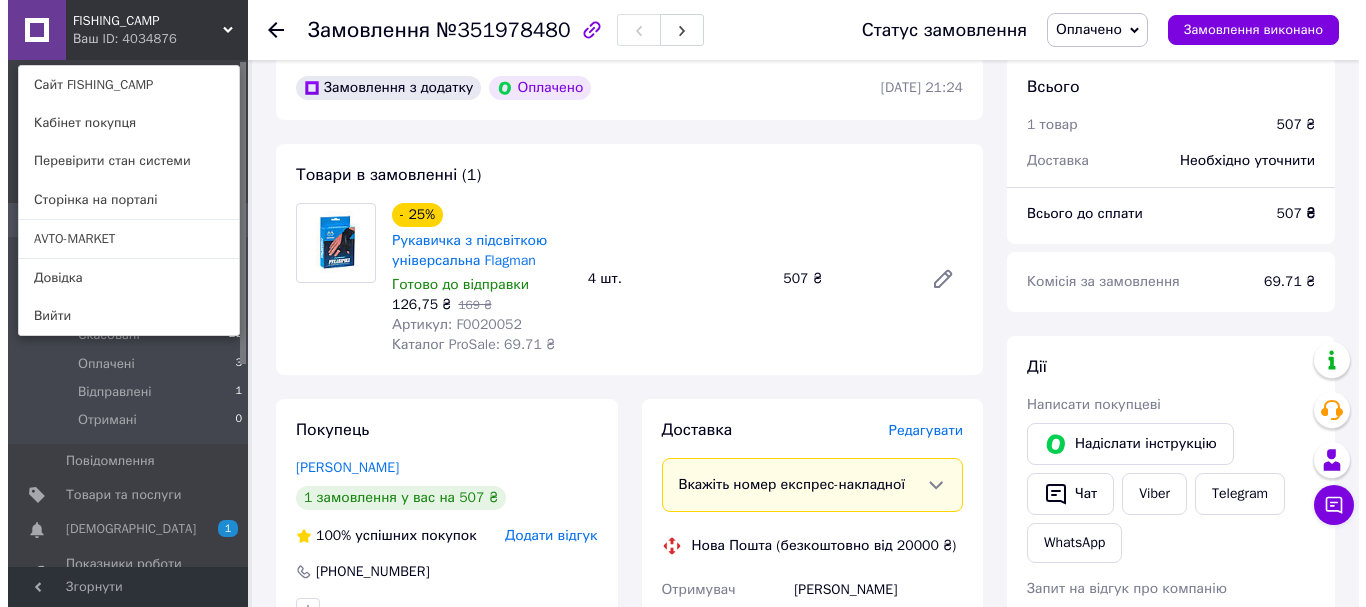 scroll, scrollTop: 100, scrollLeft: 0, axis: vertical 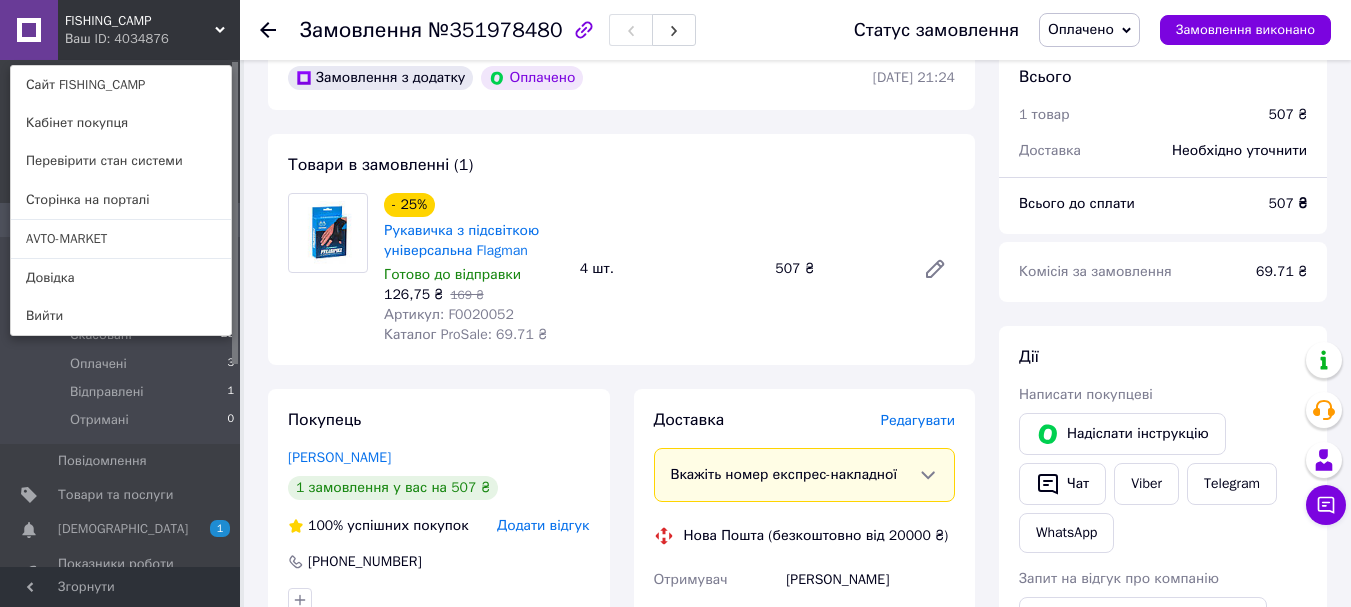 click on "Редагувати" at bounding box center (918, 420) 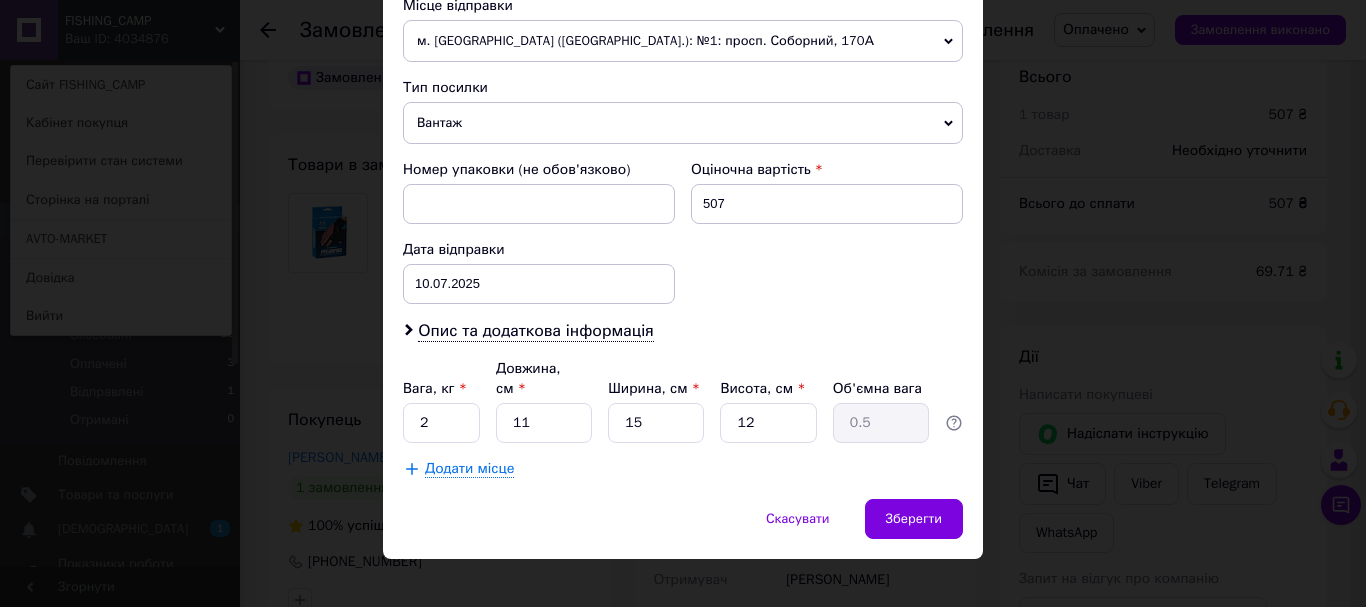 scroll, scrollTop: 801, scrollLeft: 0, axis: vertical 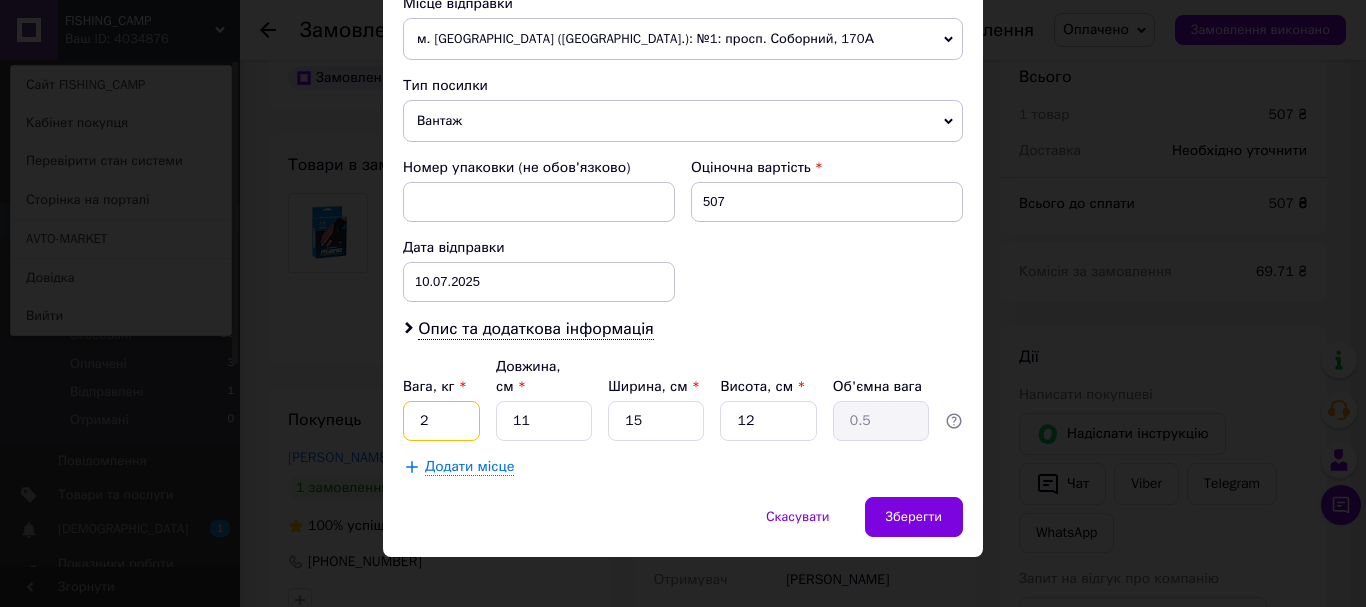 click on "2" at bounding box center (441, 421) 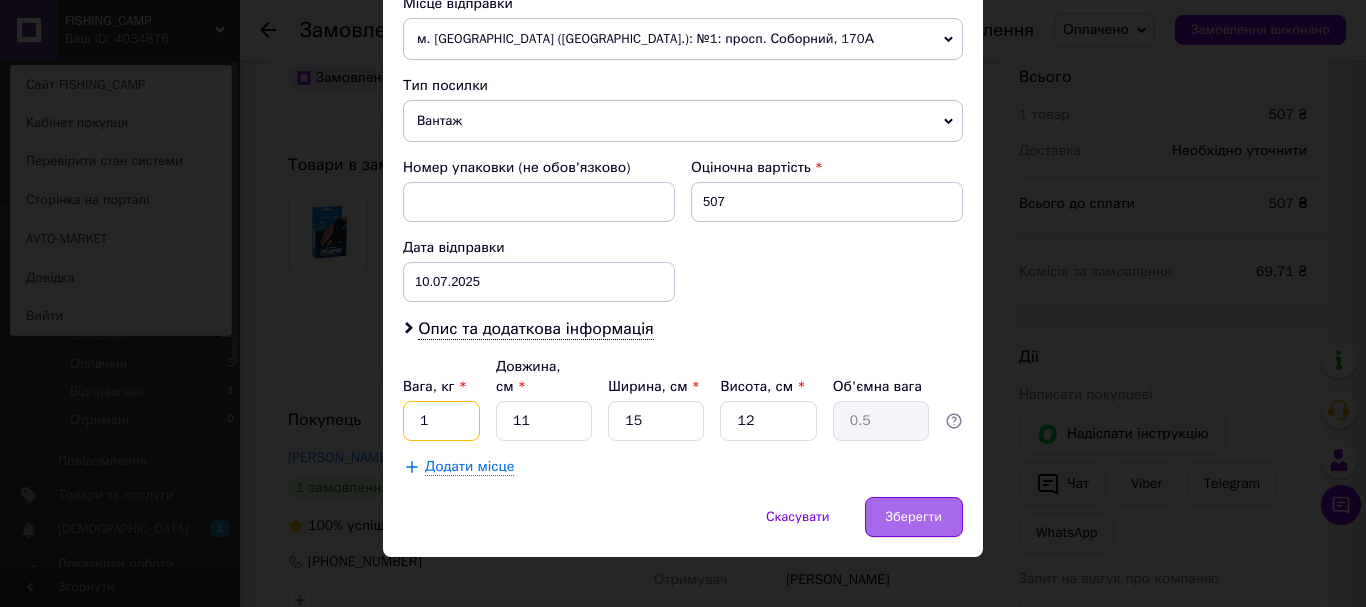 type on "1" 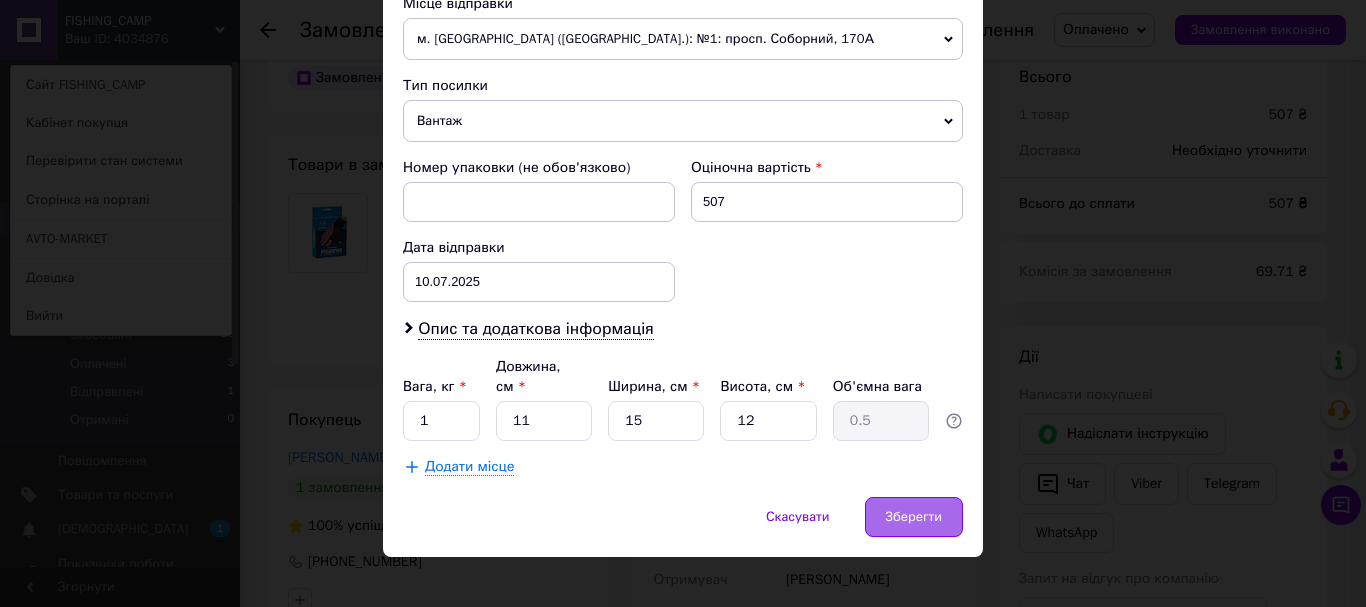 click on "Зберегти" at bounding box center [914, 517] 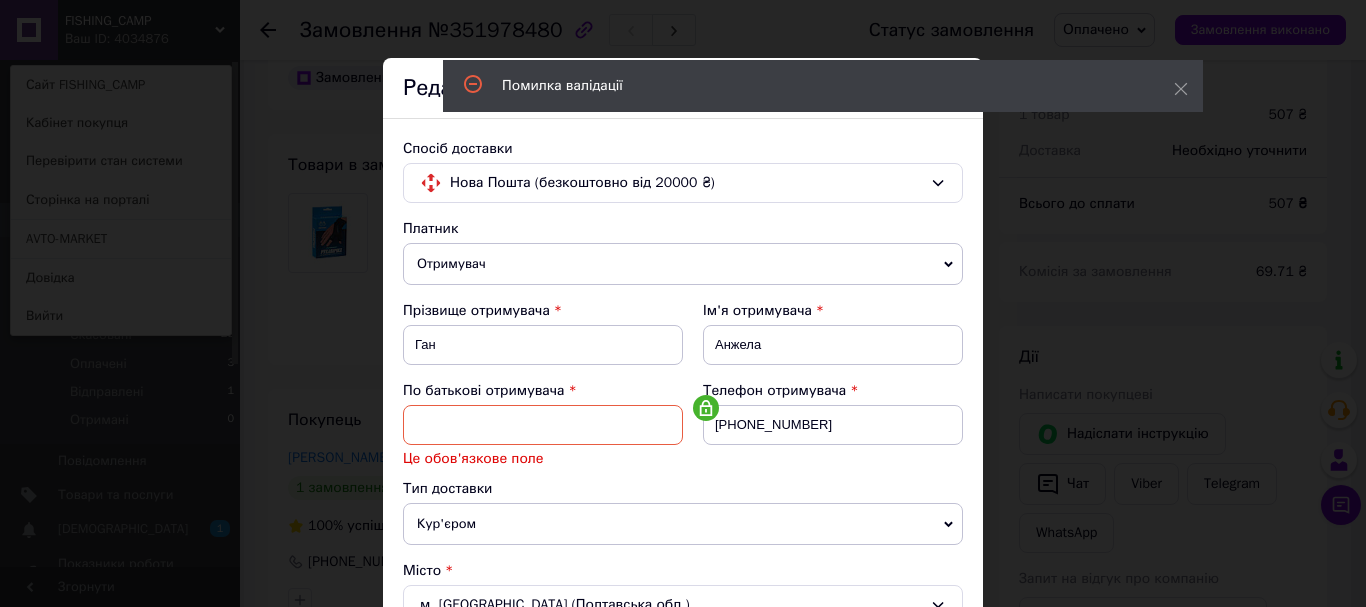 scroll, scrollTop: 0, scrollLeft: 0, axis: both 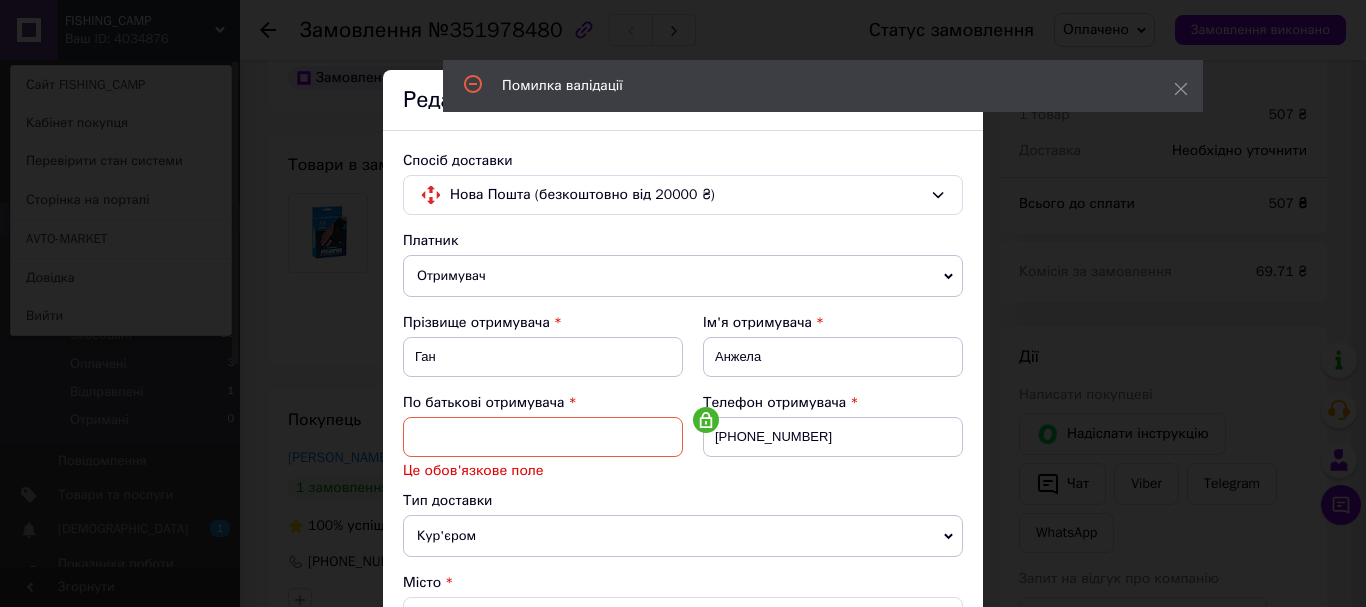 click at bounding box center [543, 437] 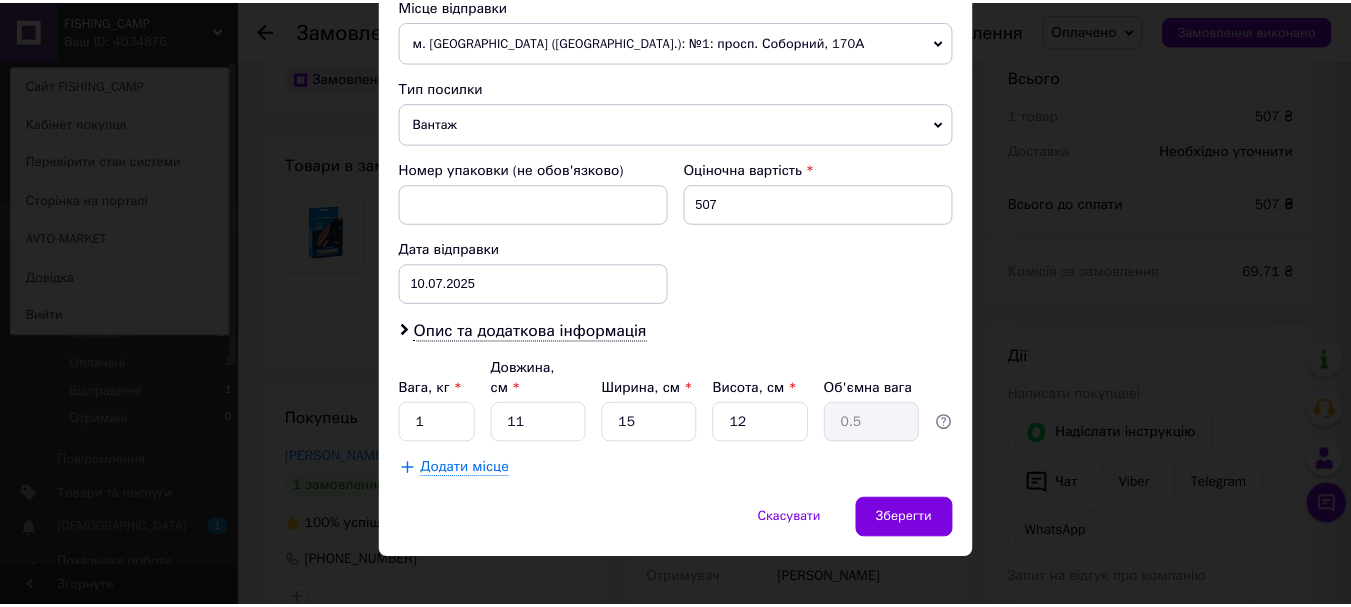 scroll, scrollTop: 801, scrollLeft: 0, axis: vertical 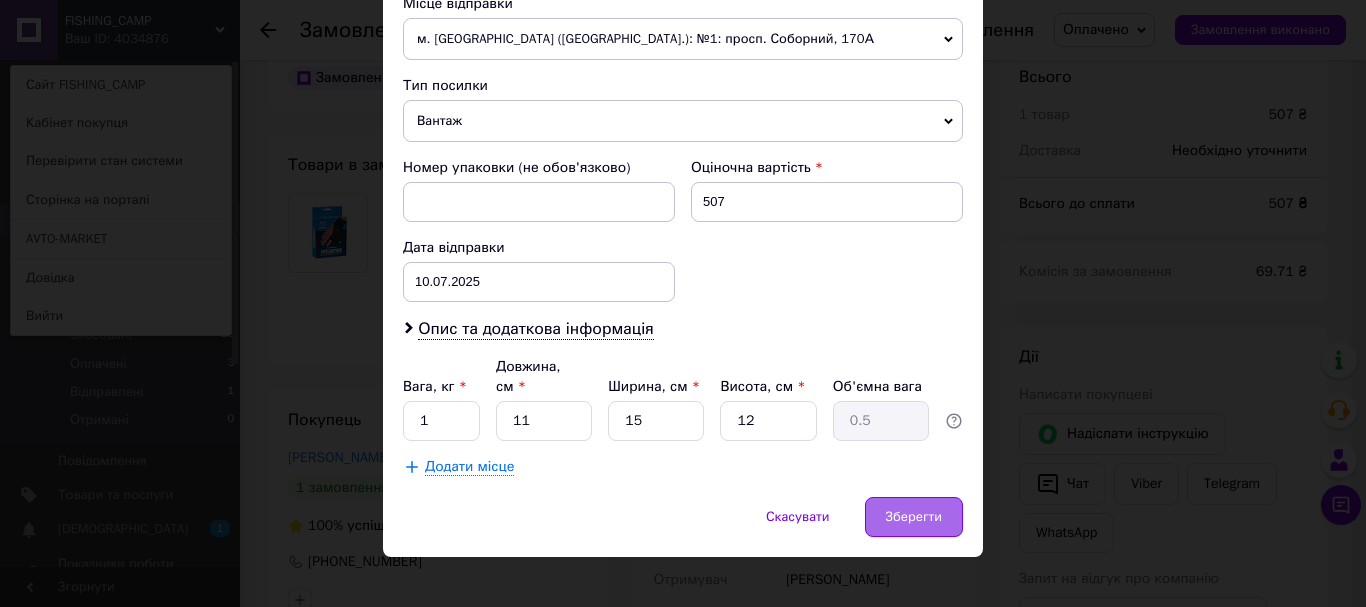type on "Олександрівна" 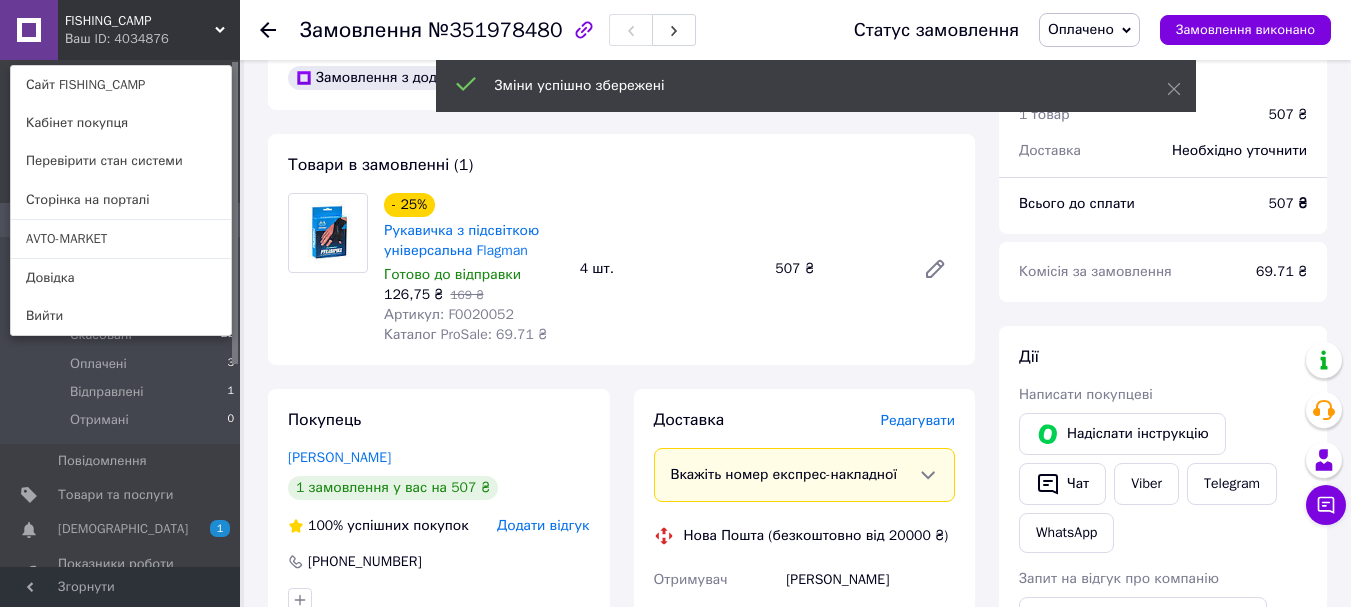 click on "- 25% Рукавичка з підсвіткою універсальна Flagman Готово до відправки 126,75 ₴   169 ₴ Артикул: F0020052 Каталог ProSale: 69.71 ₴  4 шт. 507 ₴" at bounding box center [669, 269] 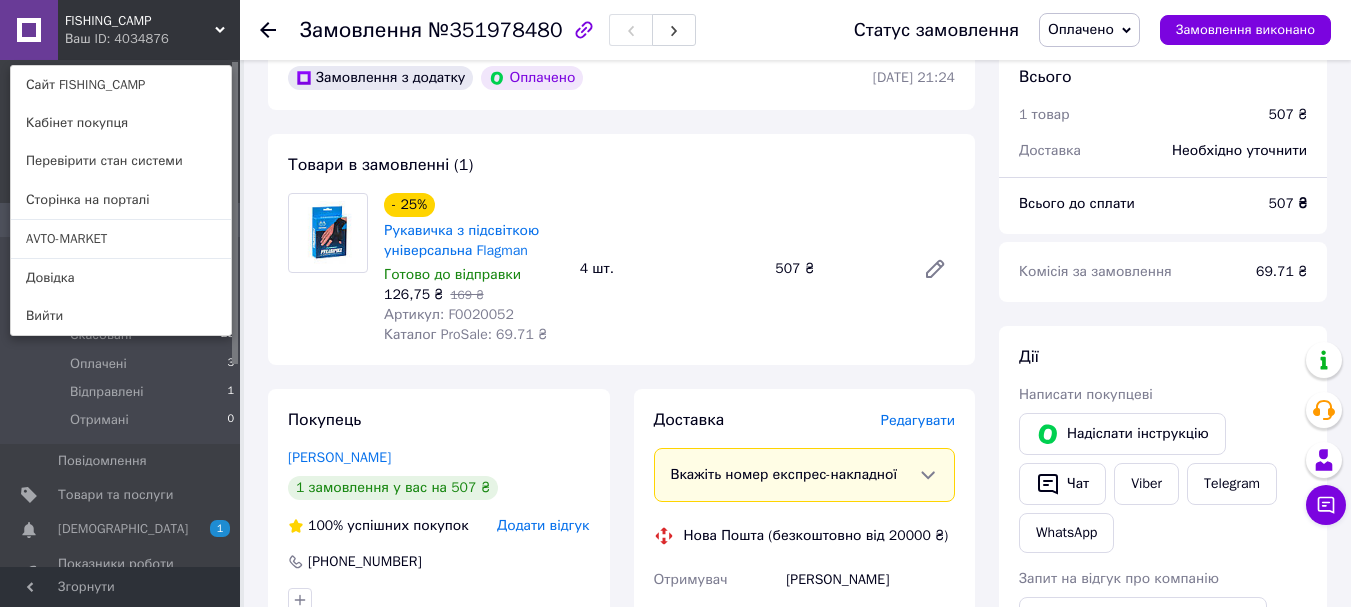 click on "Ваш ID: 4034876" at bounding box center [107, 39] 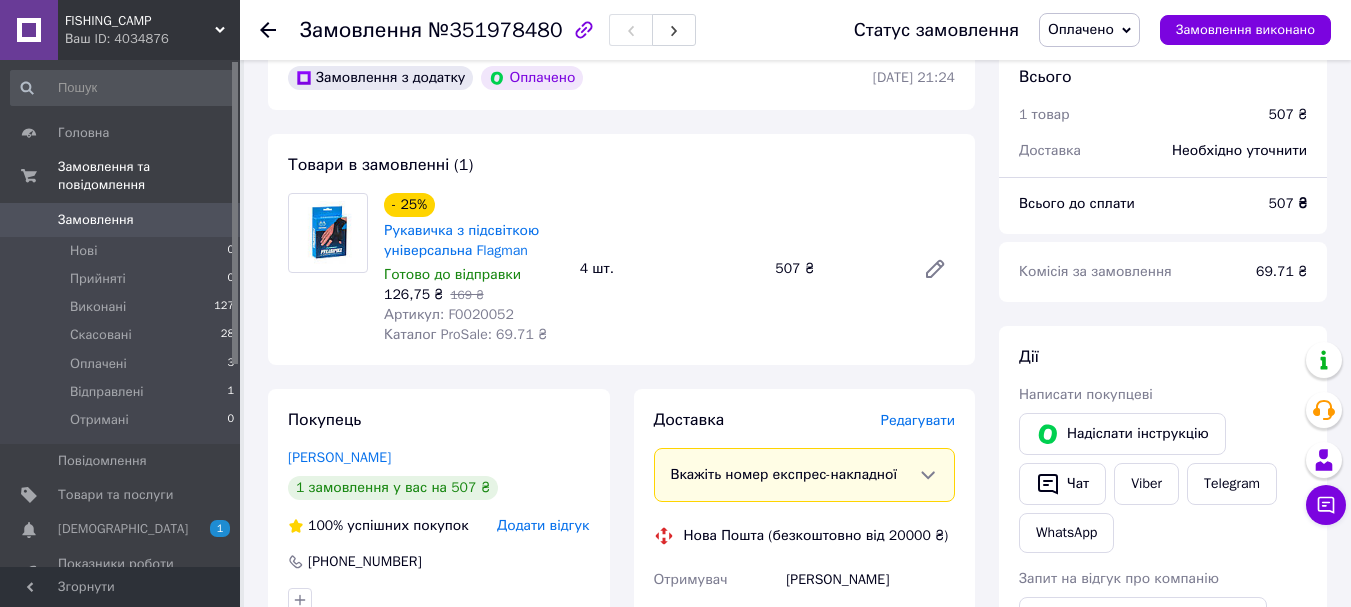 click on "Ваш ID: 4034876" at bounding box center (152, 39) 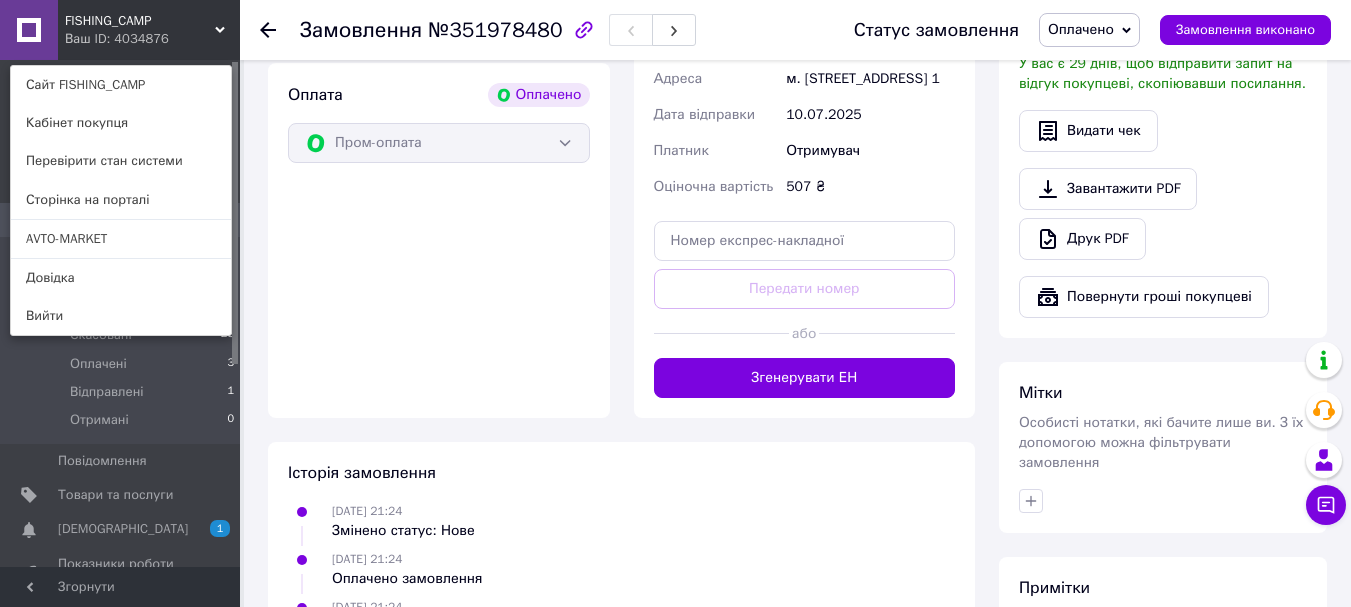 scroll, scrollTop: 700, scrollLeft: 0, axis: vertical 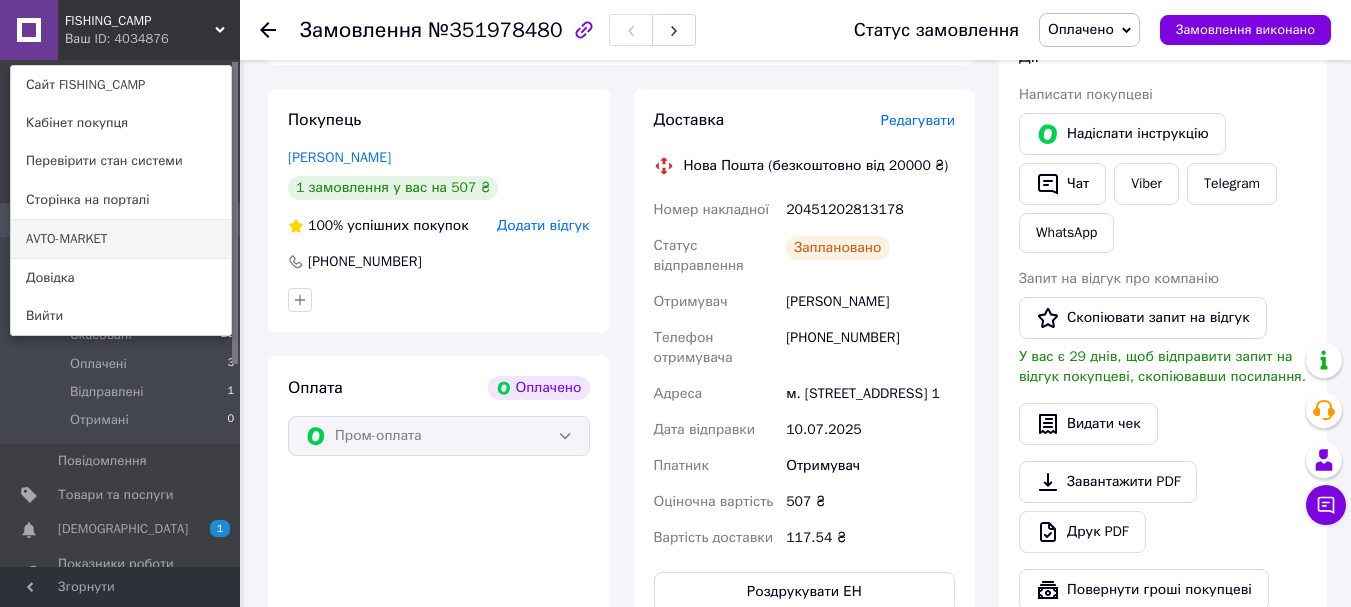 click on "AVTO-MARKET" at bounding box center [121, 239] 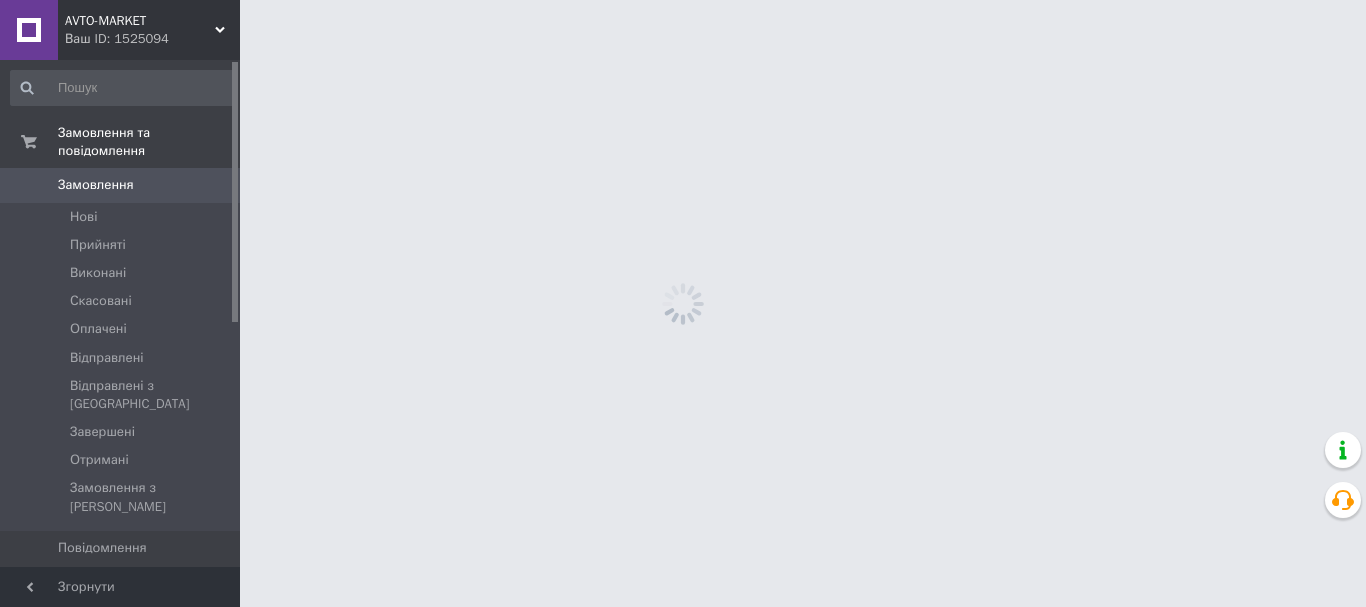 scroll, scrollTop: 0, scrollLeft: 0, axis: both 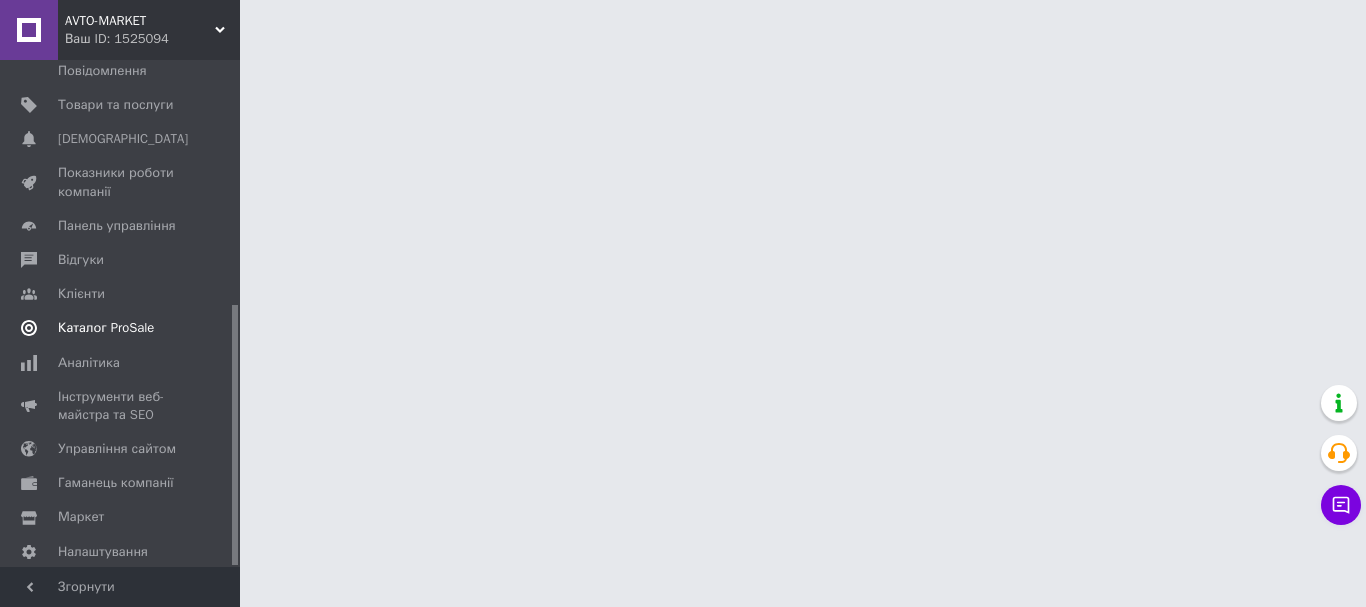 click on "Каталог ProSale" at bounding box center (106, 328) 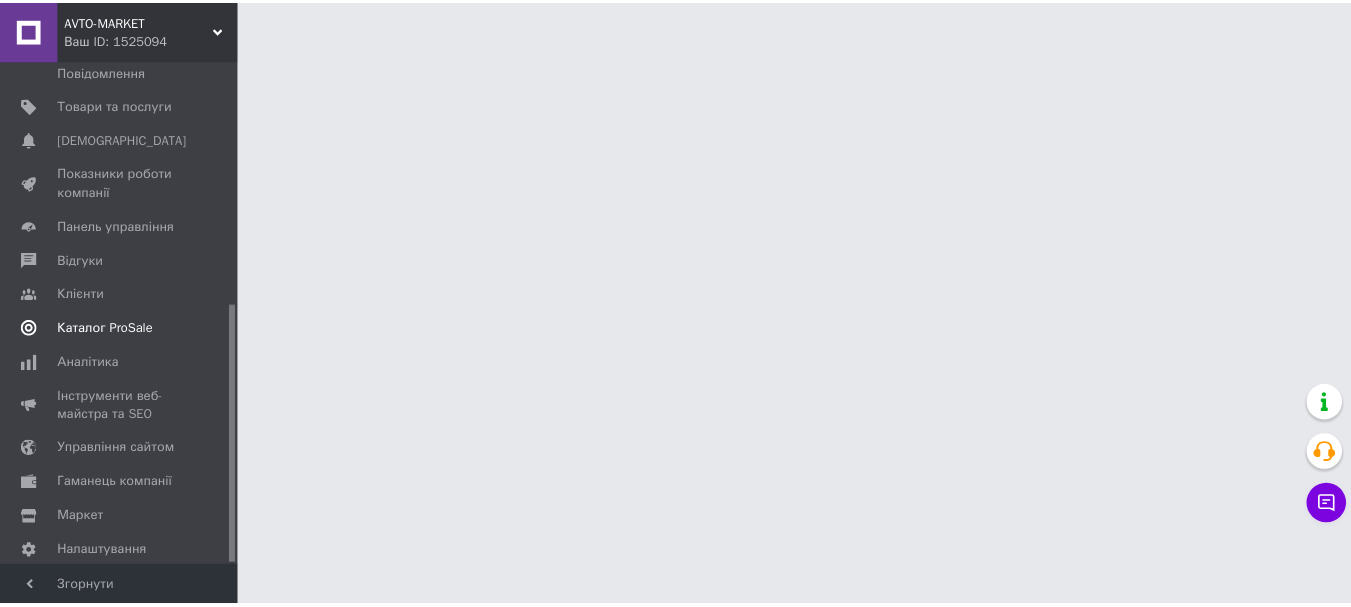 scroll, scrollTop: 135, scrollLeft: 0, axis: vertical 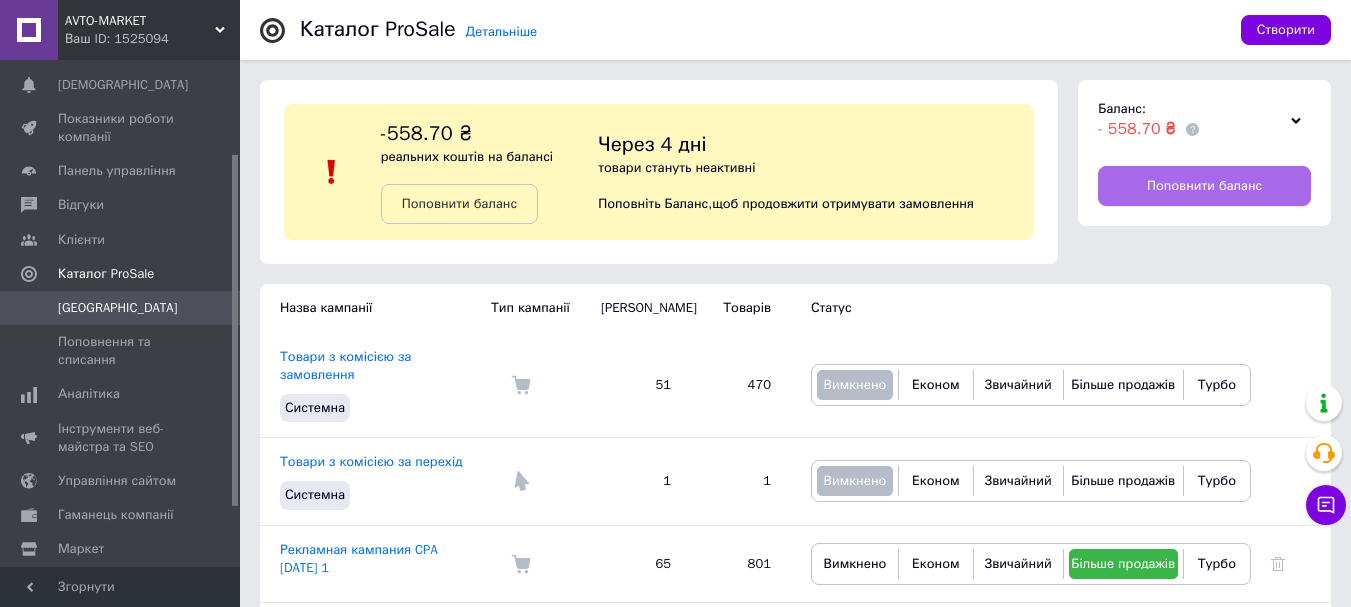 click on "Поповнити баланс" at bounding box center [1204, 186] 